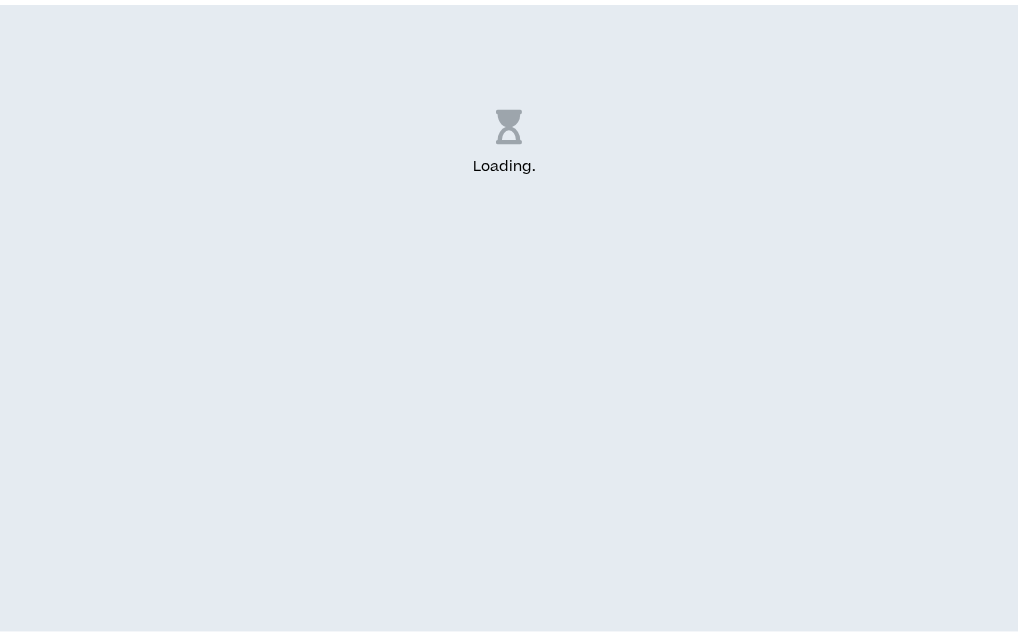 scroll, scrollTop: 0, scrollLeft: 0, axis: both 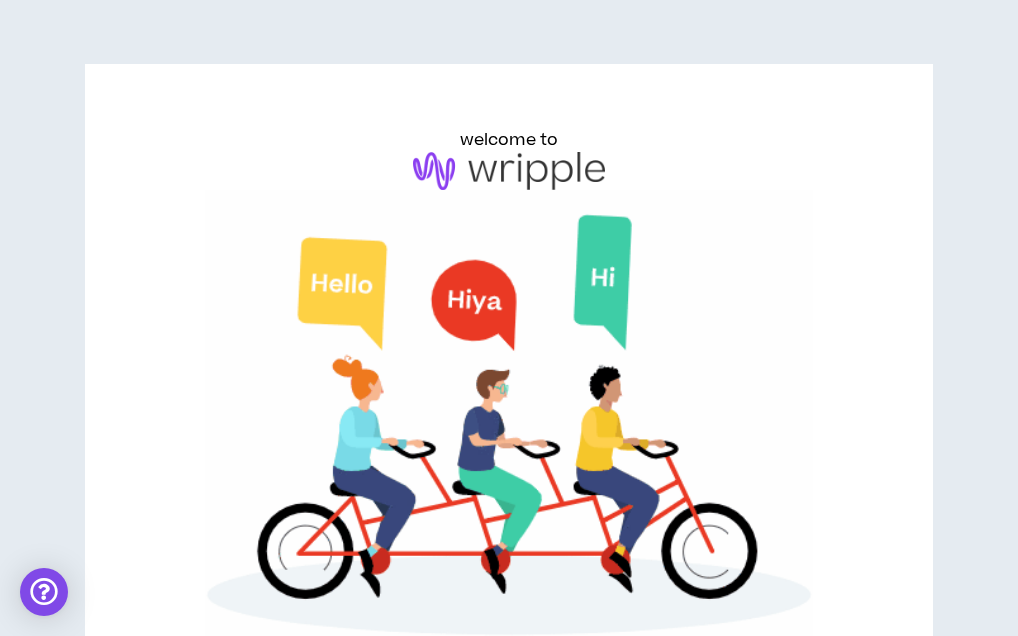 type on "ninipollack@gmail.com" 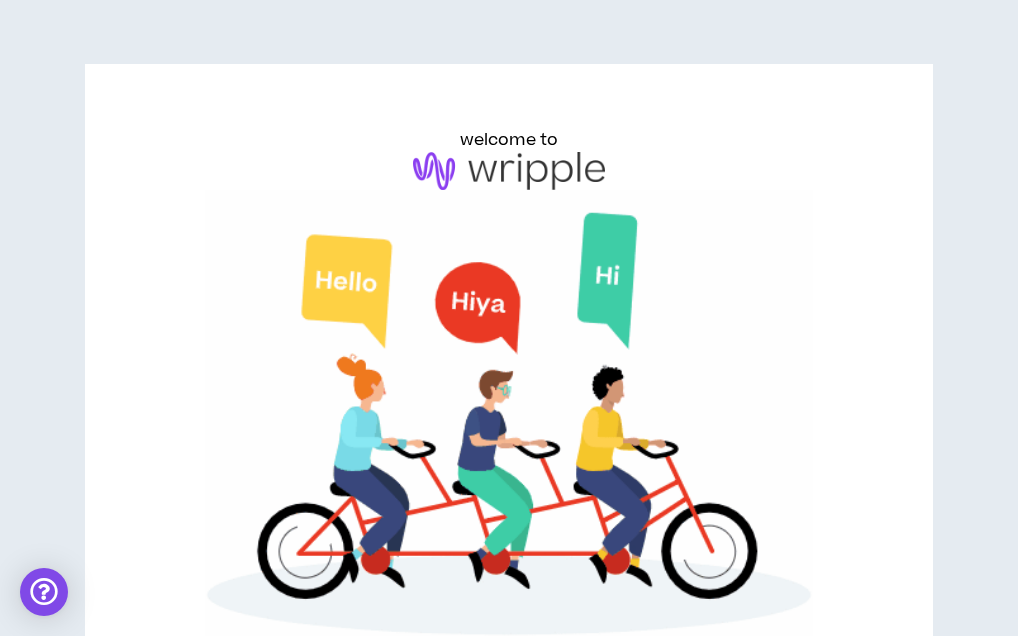 click on "Login" at bounding box center (213, 939) 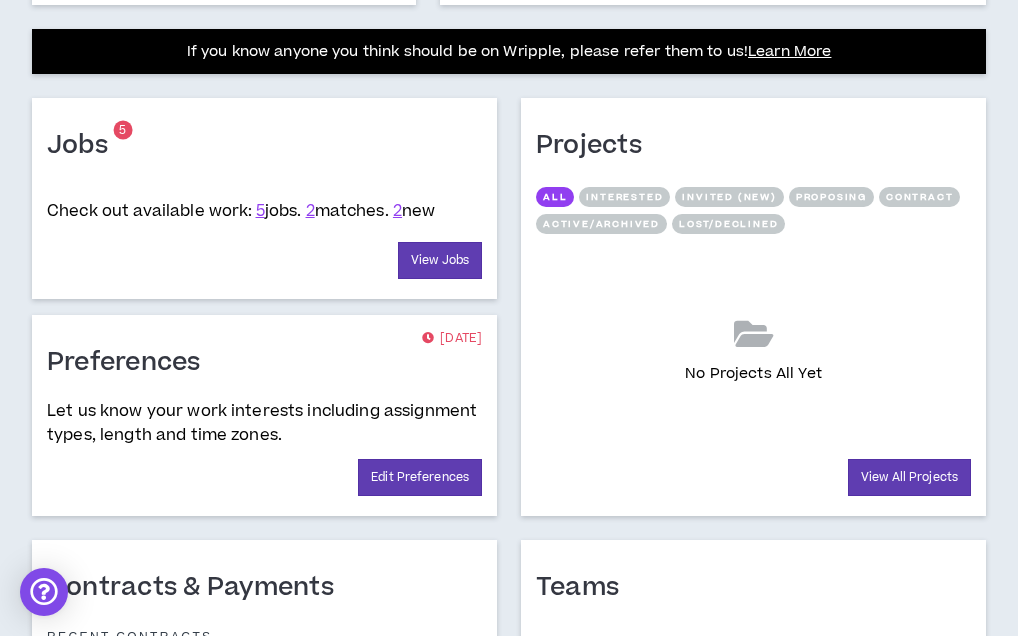 scroll, scrollTop: 800, scrollLeft: 0, axis: vertical 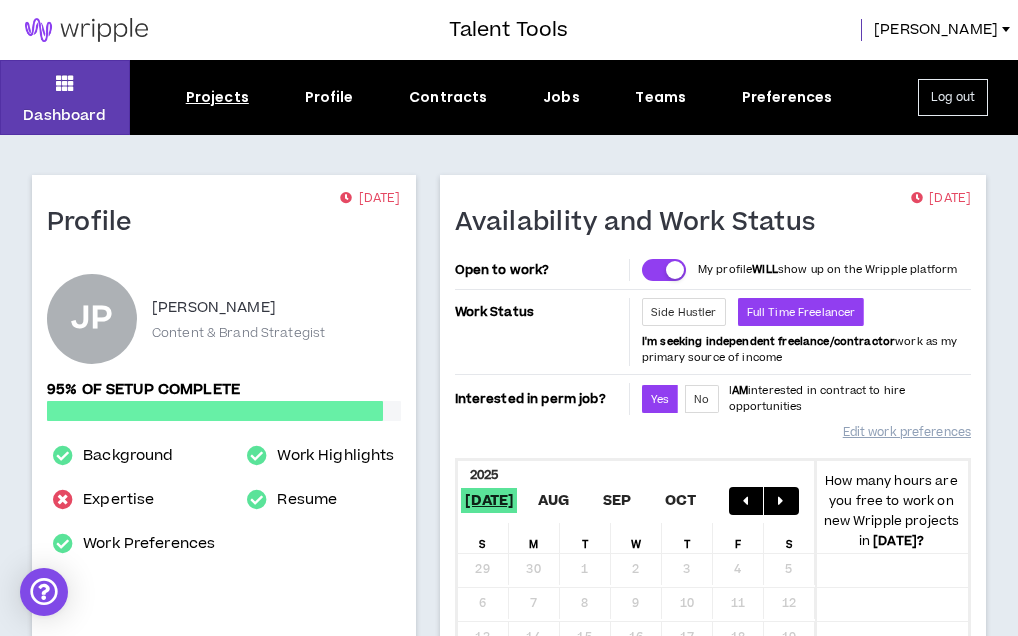 click on "Projects" at bounding box center (217, 97) 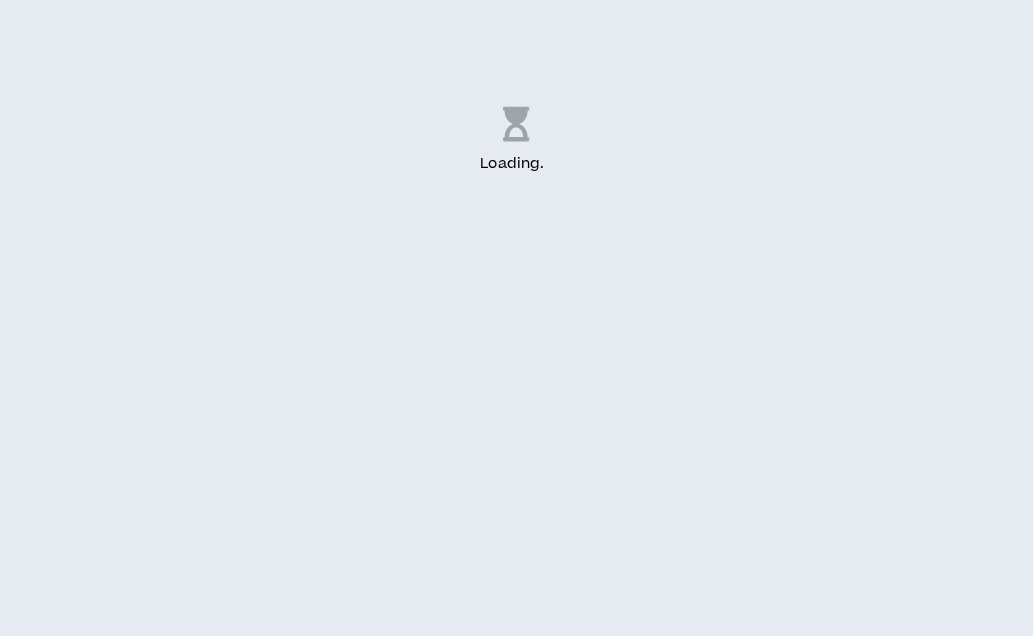 scroll, scrollTop: 0, scrollLeft: 0, axis: both 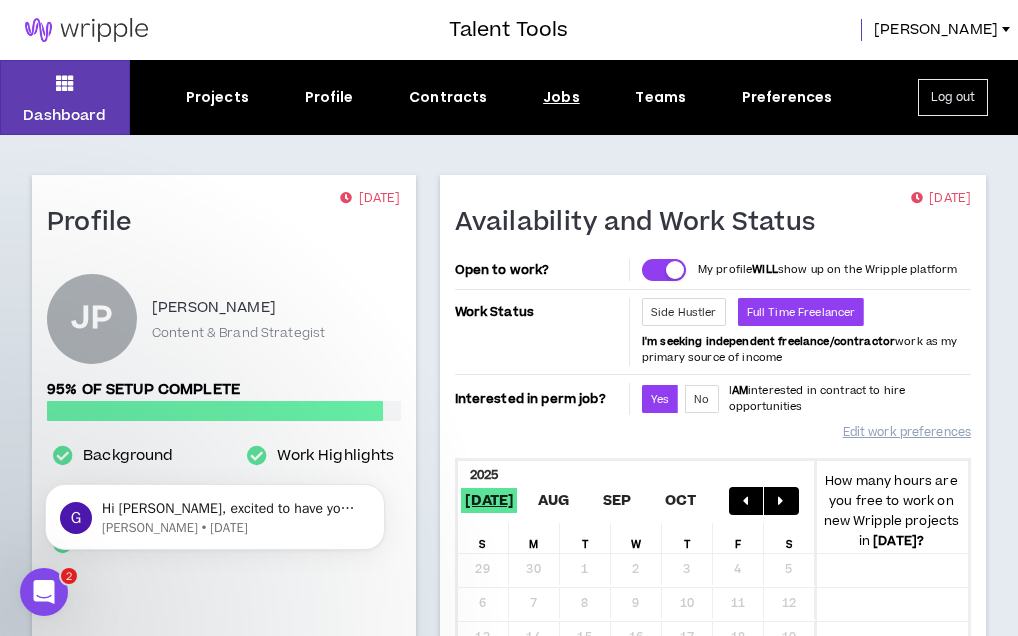 click on "Jobs" at bounding box center [561, 97] 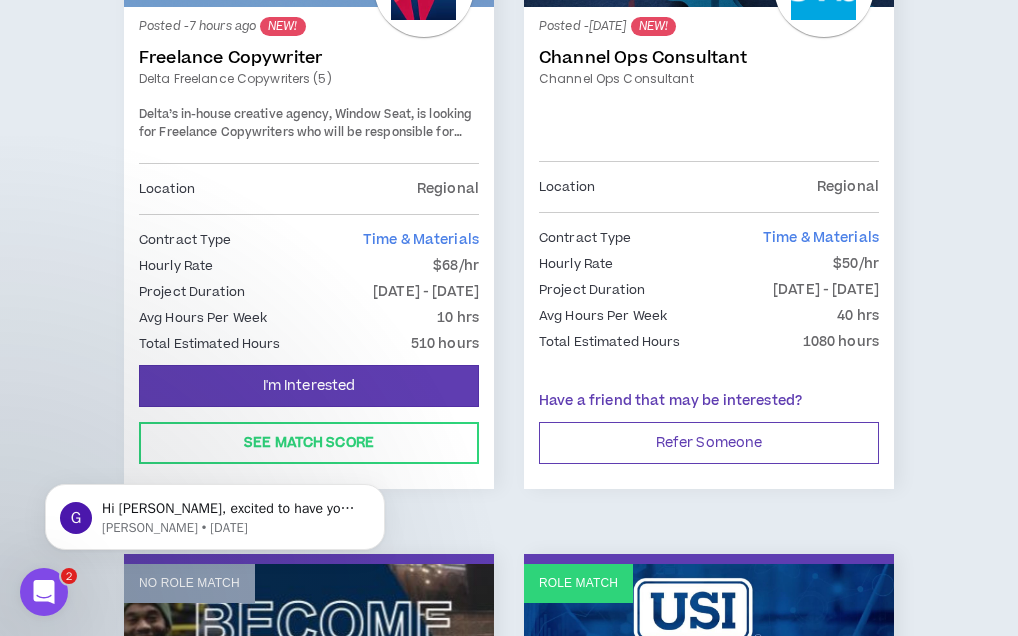 scroll, scrollTop: 633, scrollLeft: 0, axis: vertical 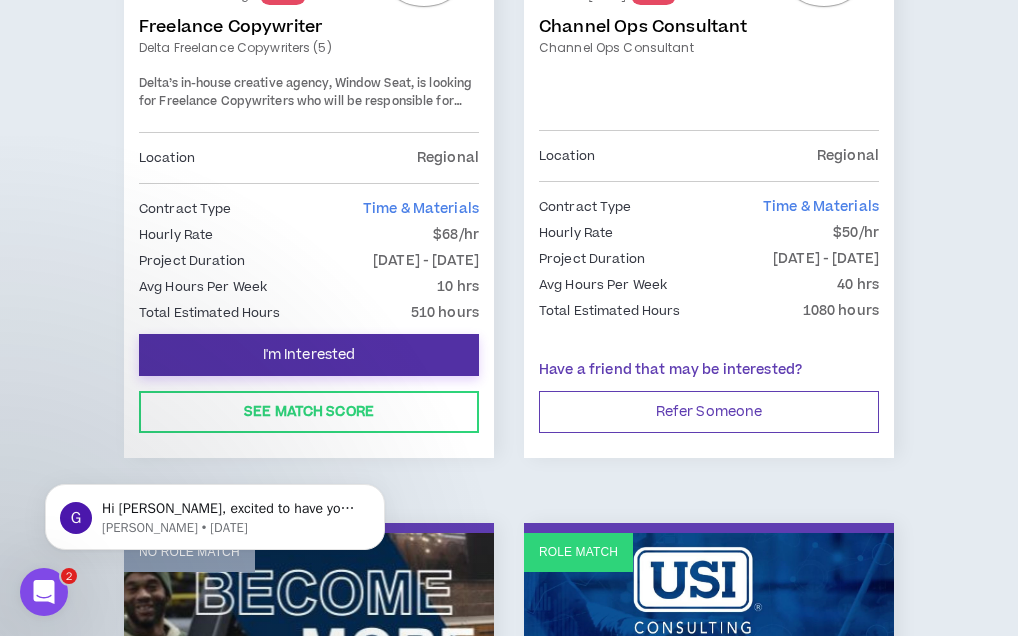 click on "I'm Interested" at bounding box center (309, 355) 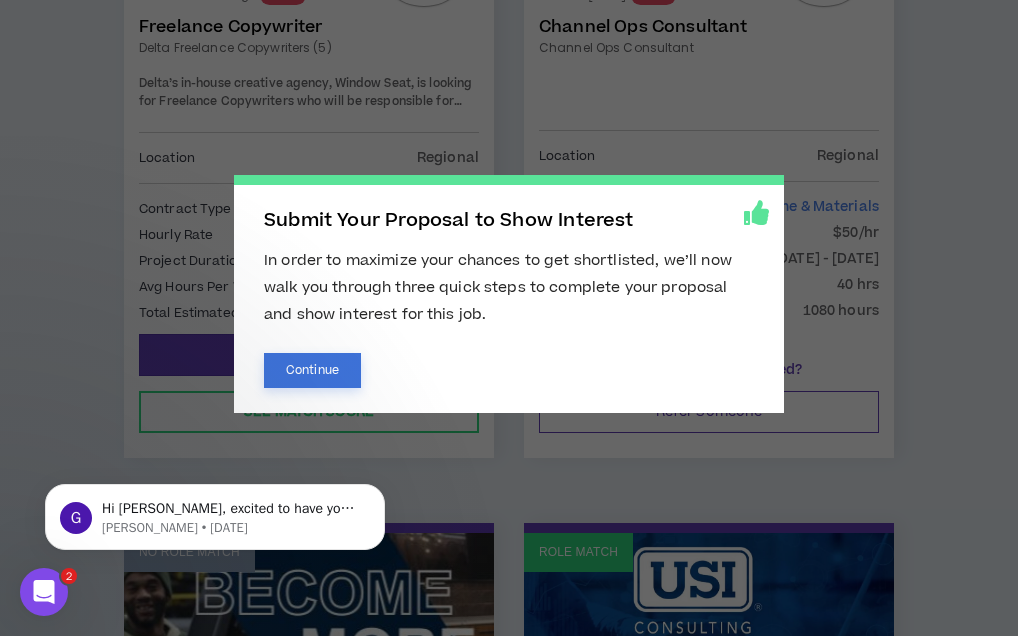 click on "Continue" at bounding box center [312, 370] 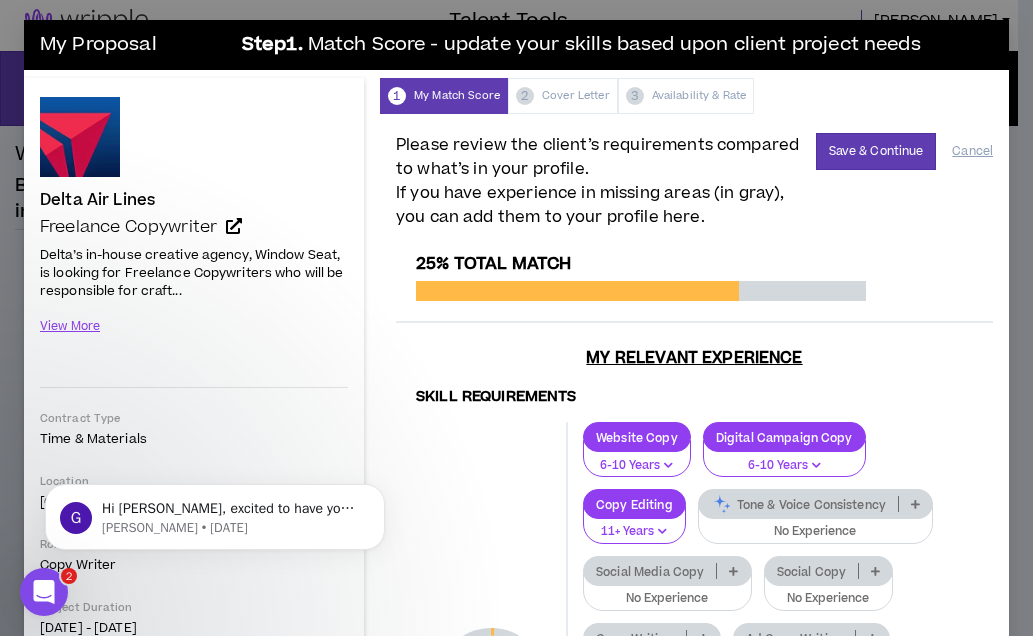 scroll, scrollTop: 0, scrollLeft: 0, axis: both 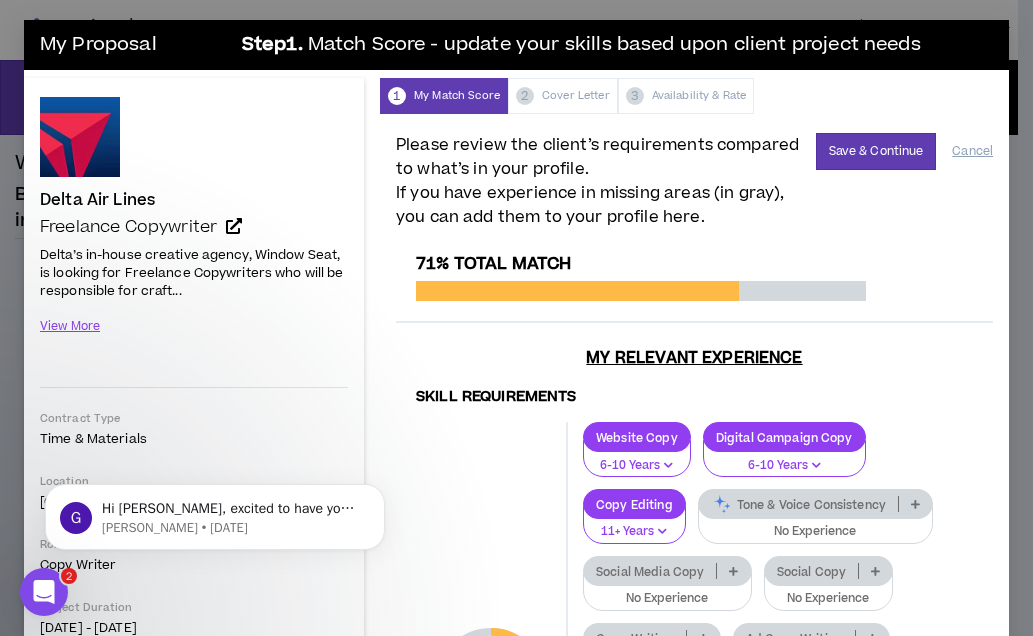 click at bounding box center (915, 504) 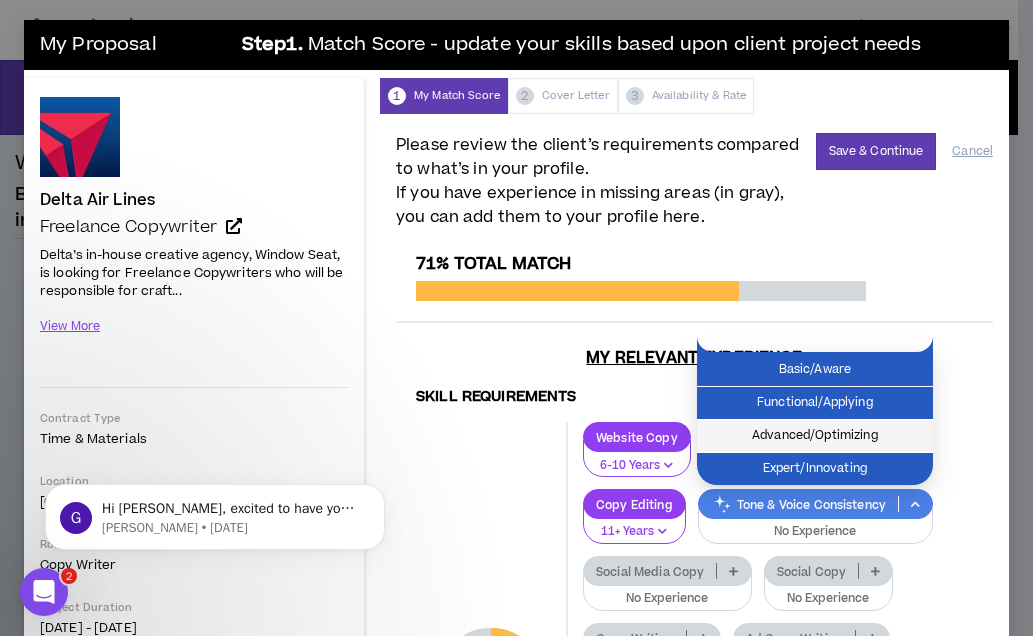click on "Advanced/Optimizing" at bounding box center (815, 436) 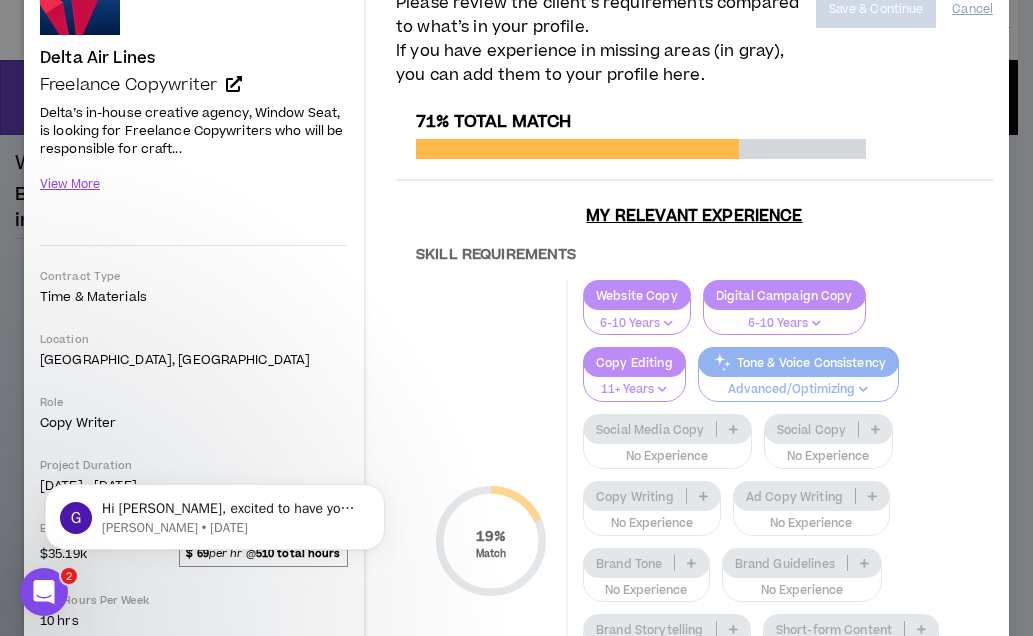 scroll, scrollTop: 200, scrollLeft: 0, axis: vertical 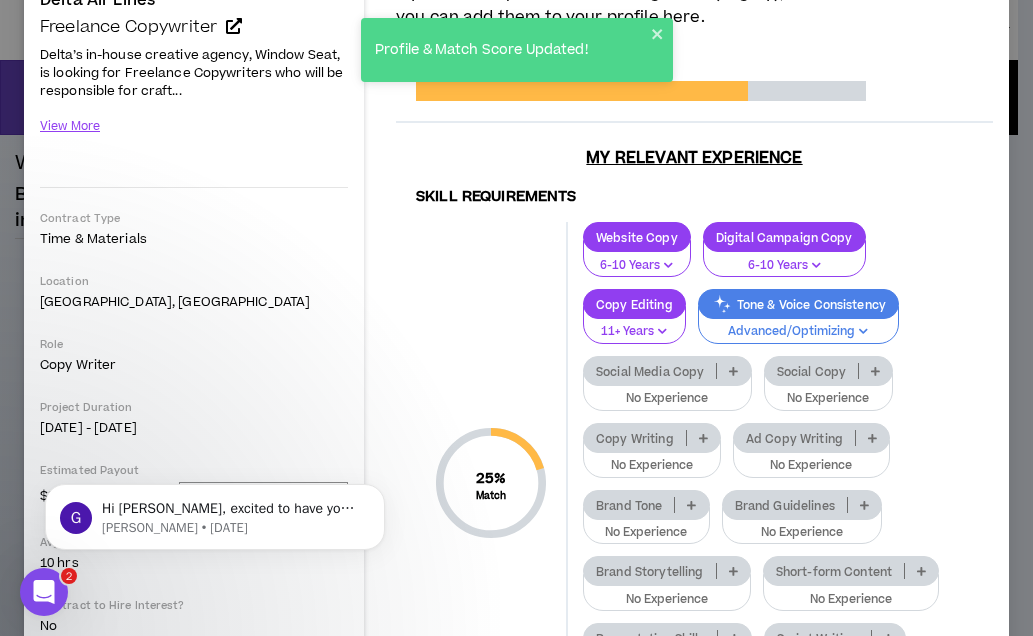 click at bounding box center [733, 371] 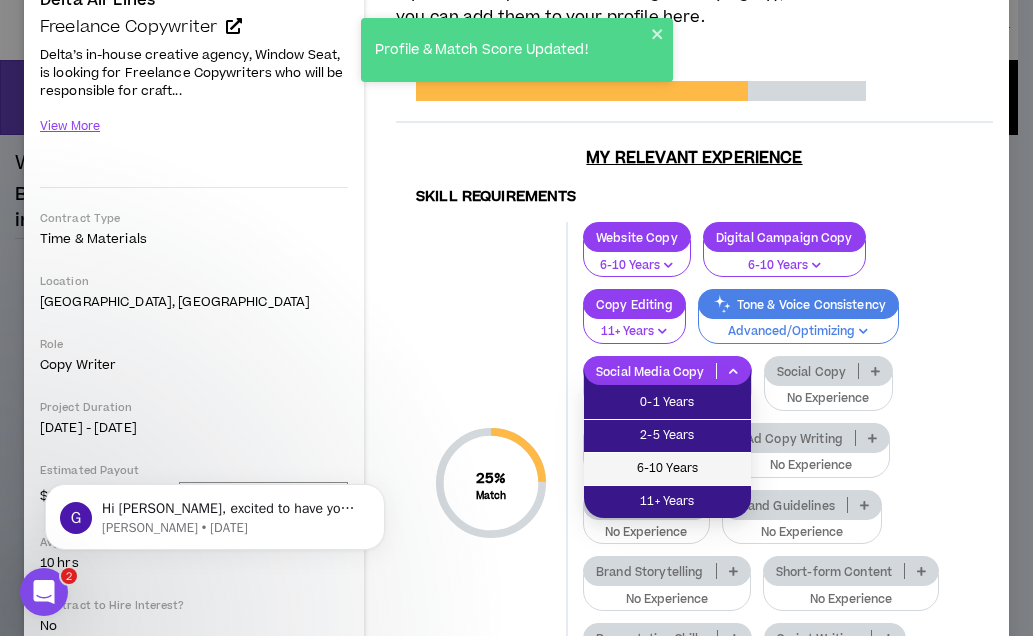 click on "6-10 Years" at bounding box center (667, 469) 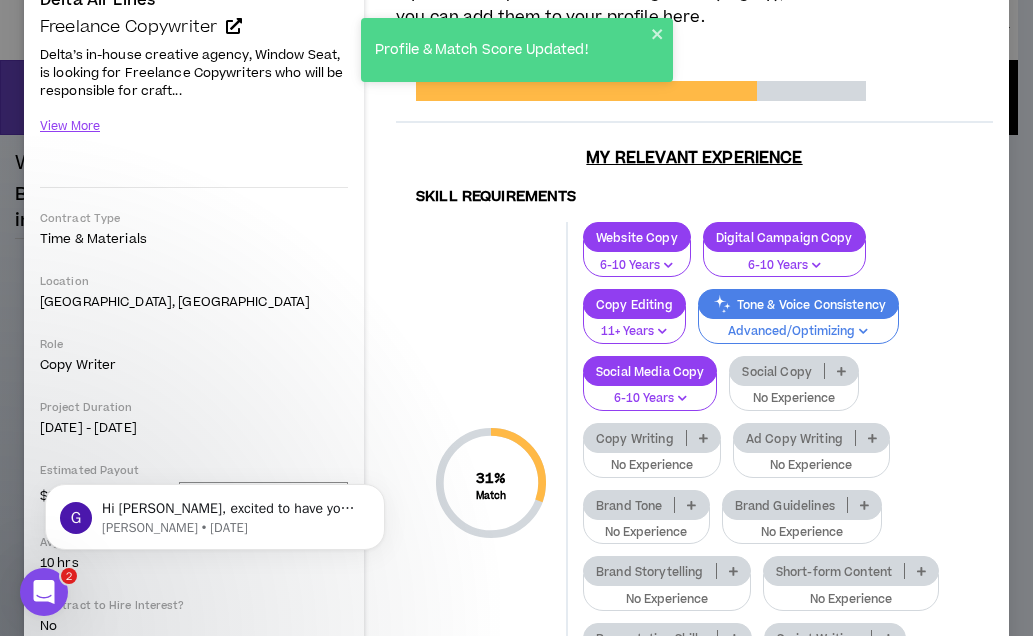 click at bounding box center [841, 371] 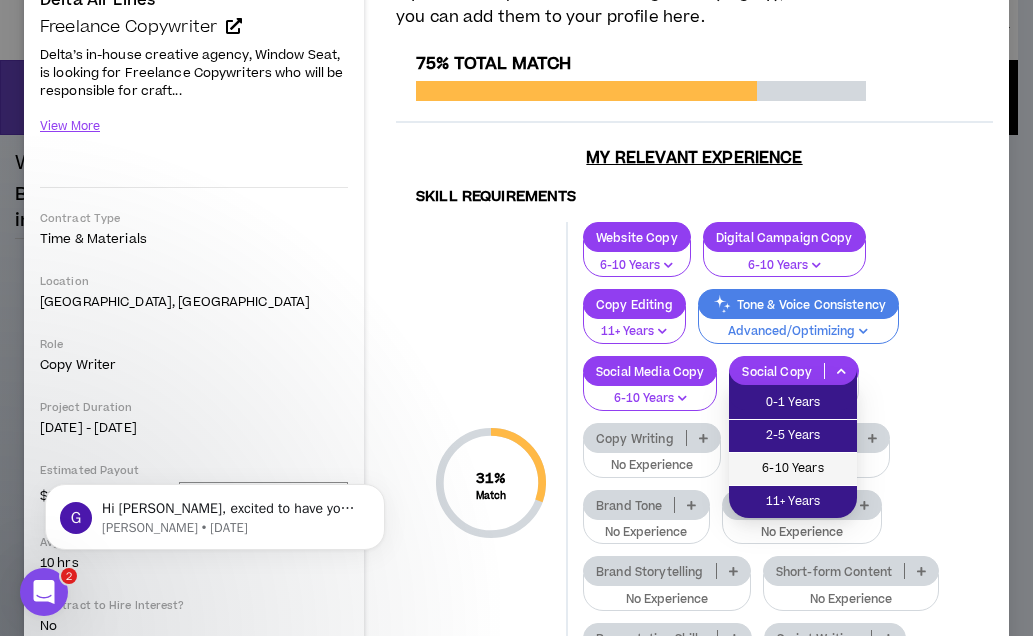 click on "6-10 Years" at bounding box center [793, 469] 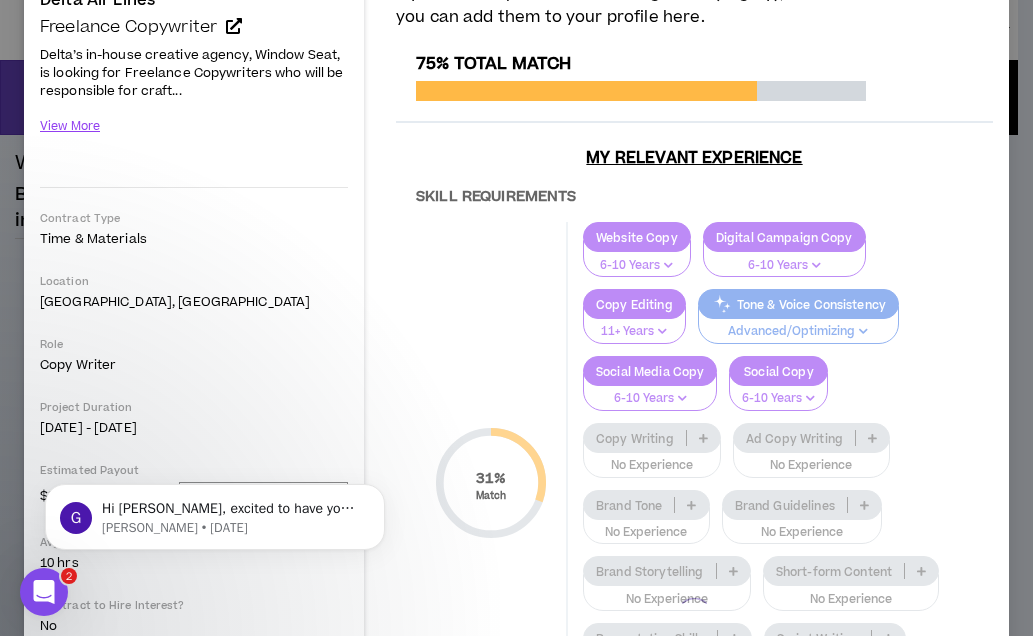 click at bounding box center (694, 615) 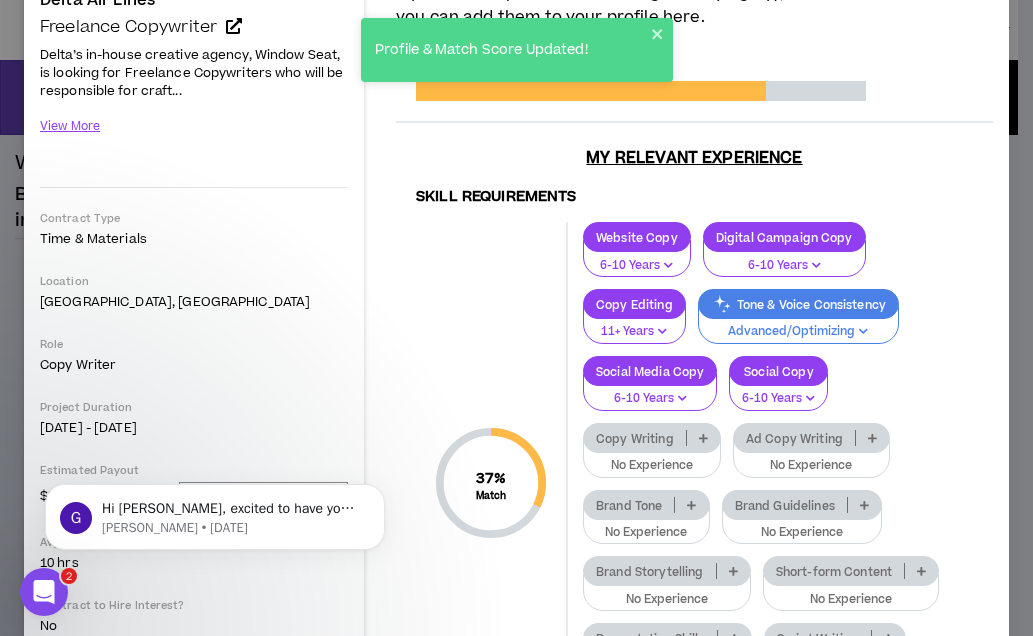 click at bounding box center [703, 438] 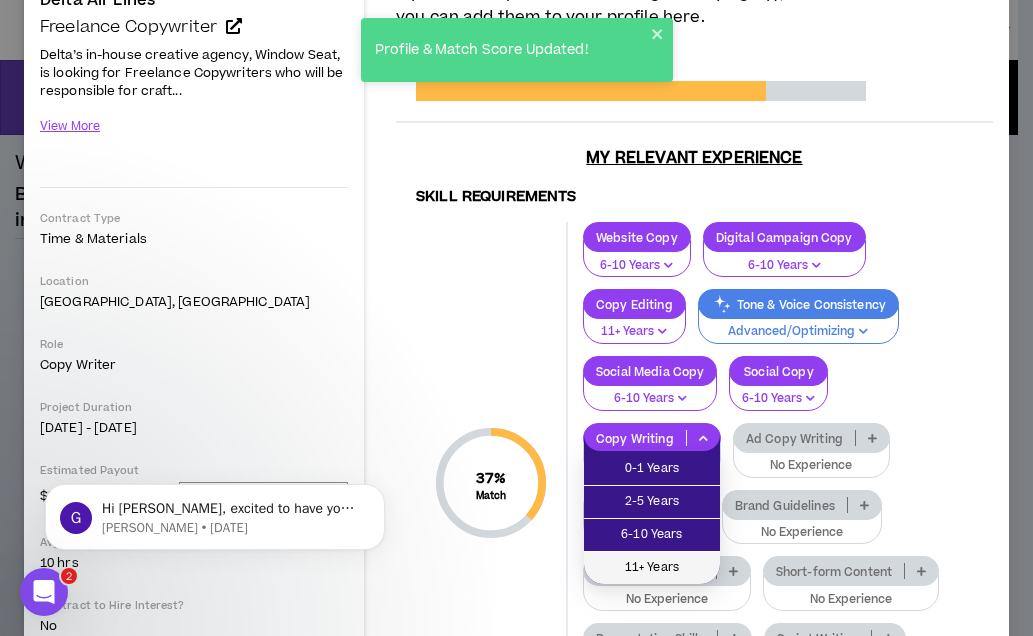 click on "11+ Years" at bounding box center [652, 568] 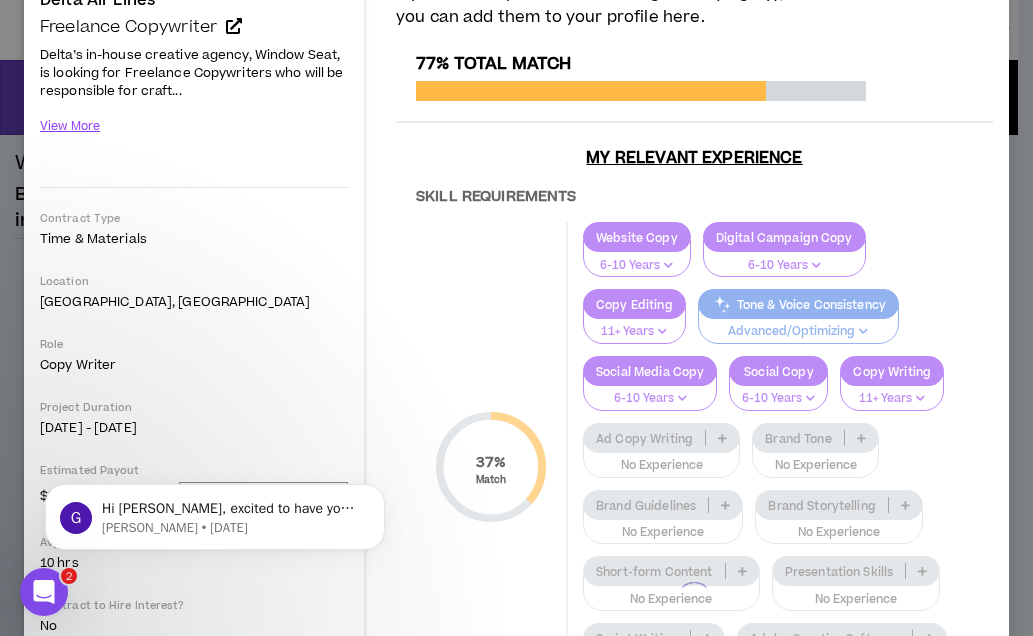 click at bounding box center [694, 599] 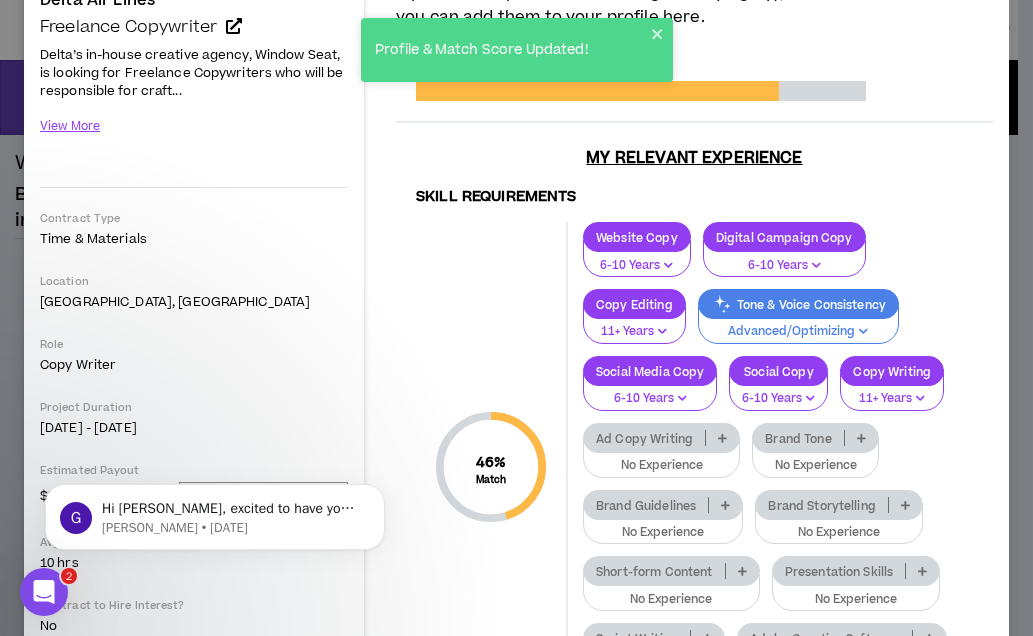click at bounding box center [722, 438] 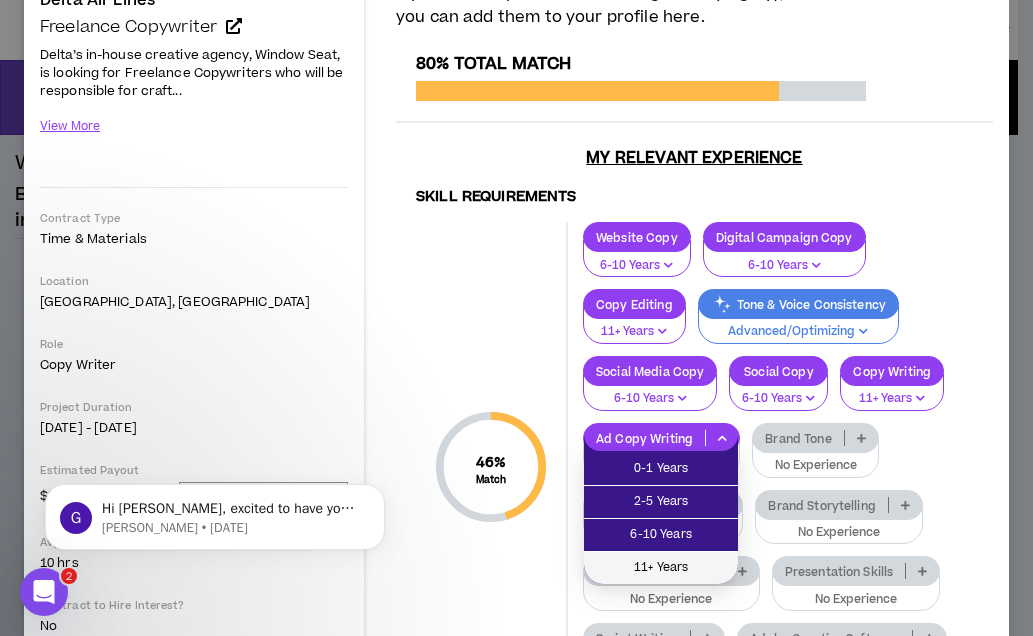 click on "11+ Years" at bounding box center [661, 568] 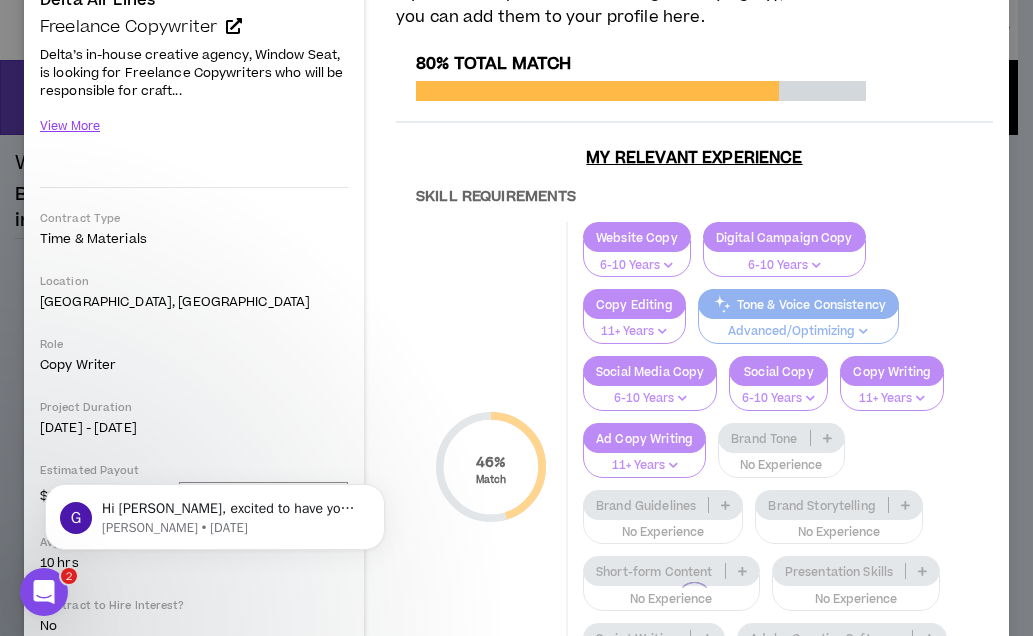 click at bounding box center (694, 599) 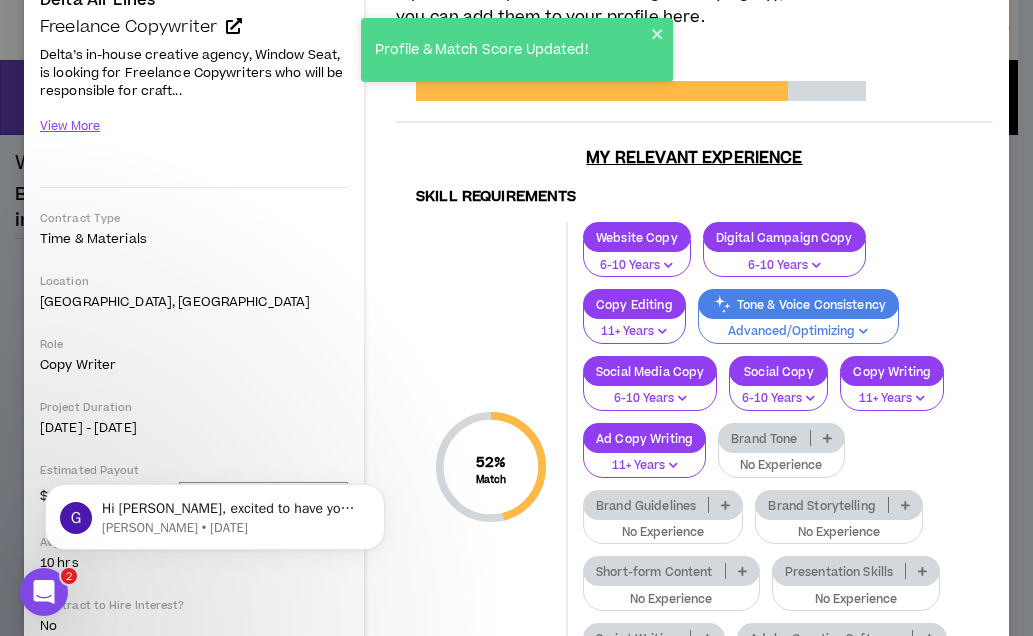 click at bounding box center [827, 438] 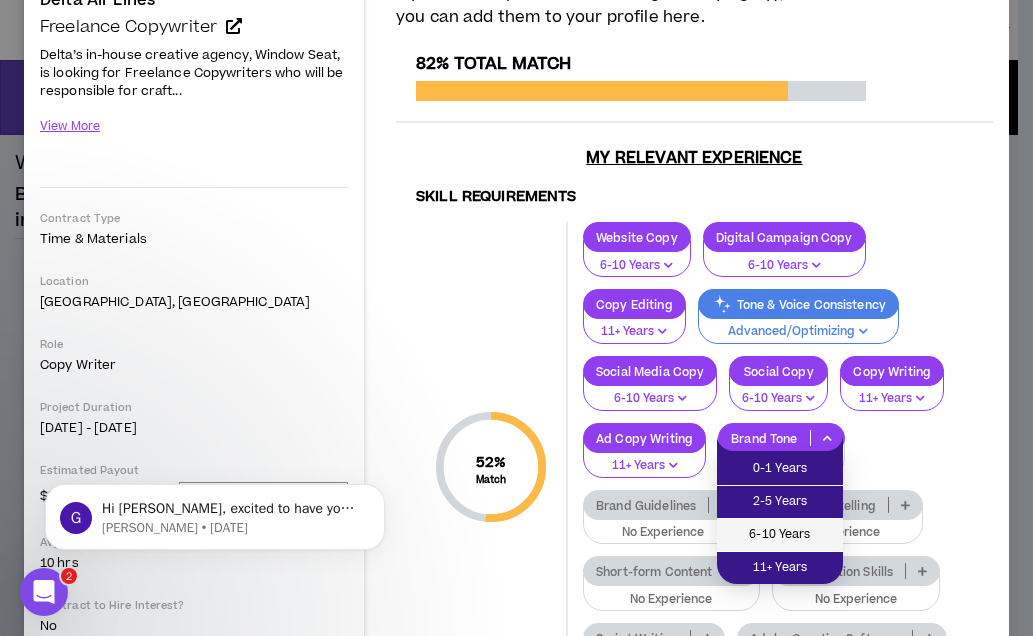 click on "6-10 Years" at bounding box center (780, 535) 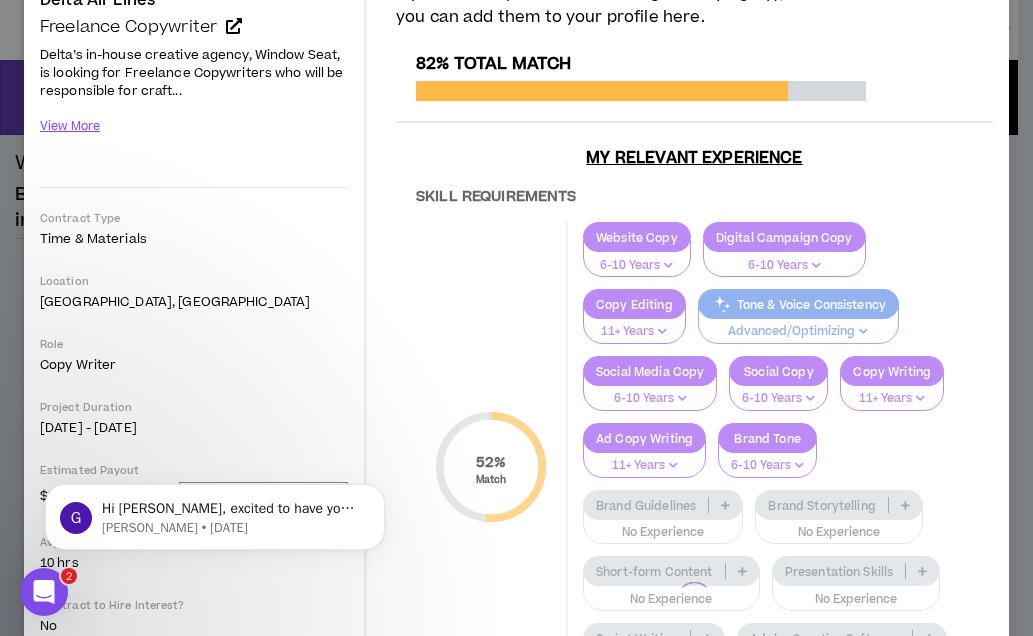 click at bounding box center [694, 599] 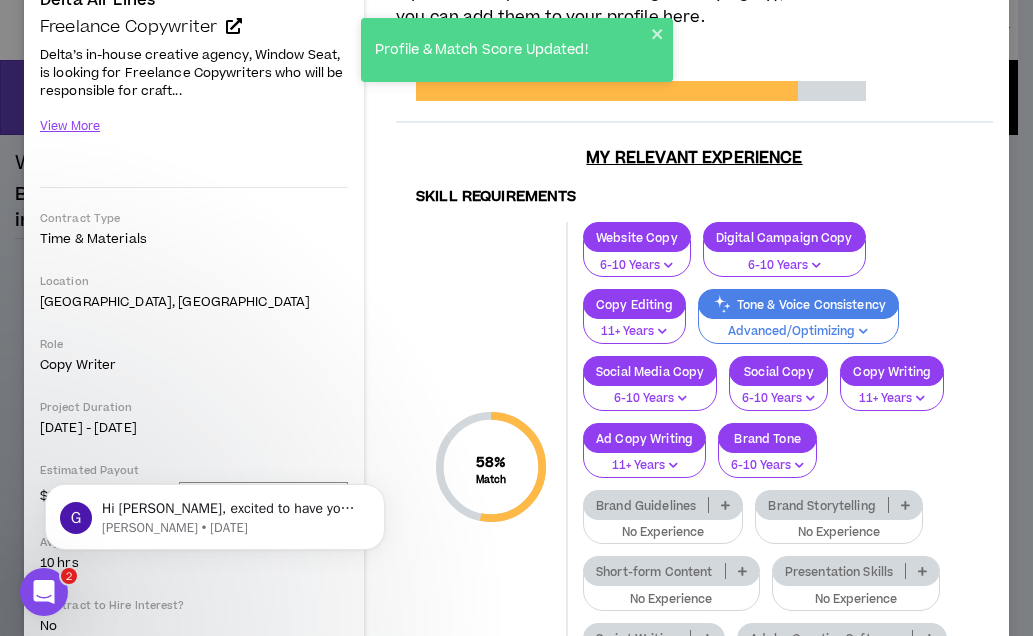 click at bounding box center (725, 505) 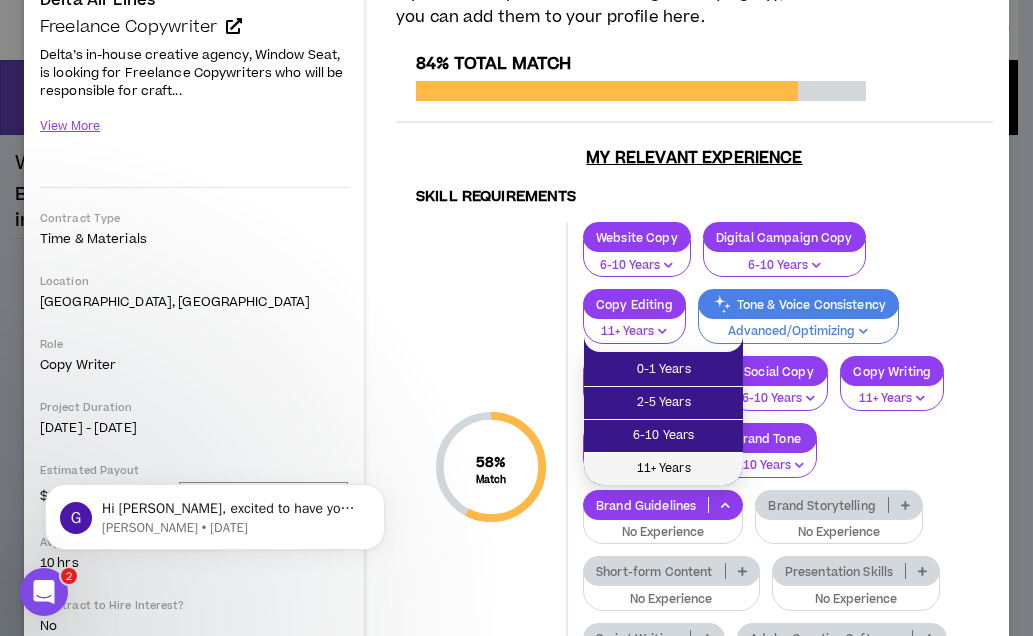 click on "11+ Years" at bounding box center [663, 469] 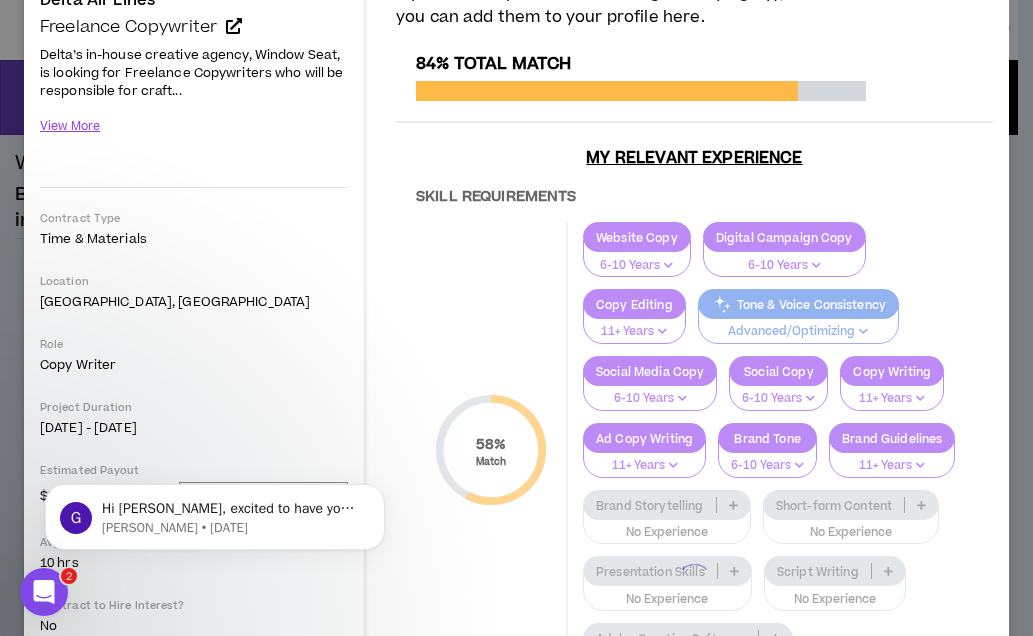 click at bounding box center (694, 581) 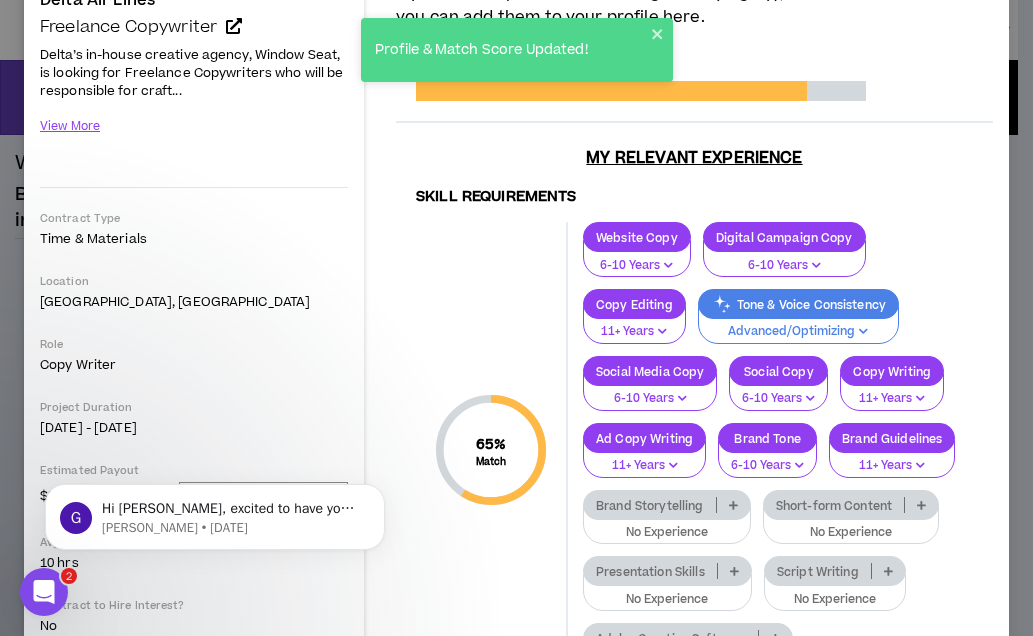 click at bounding box center (733, 505) 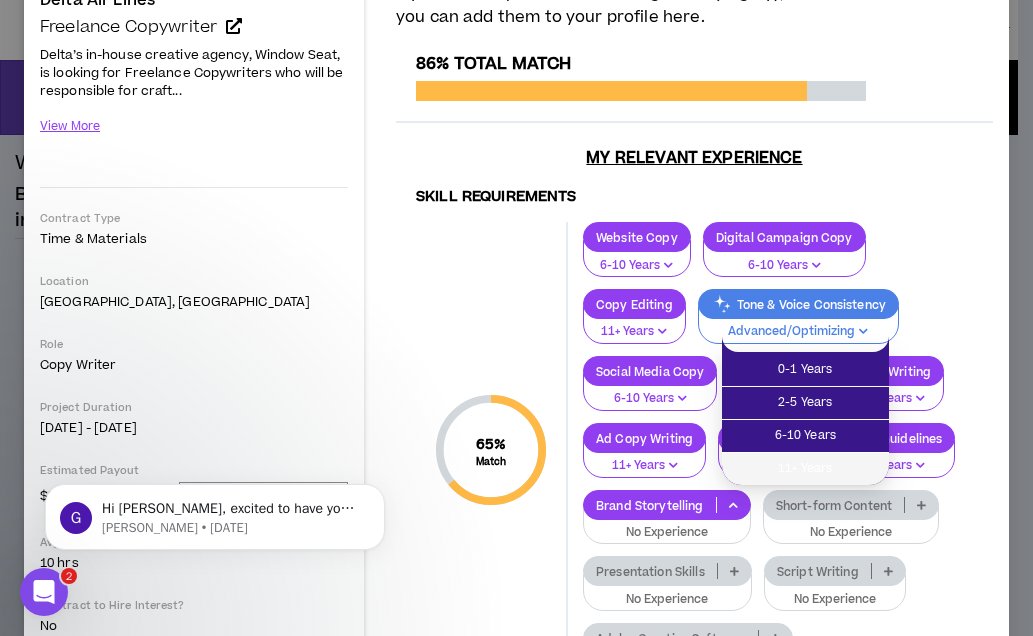 click on "11+ Years" at bounding box center (805, 469) 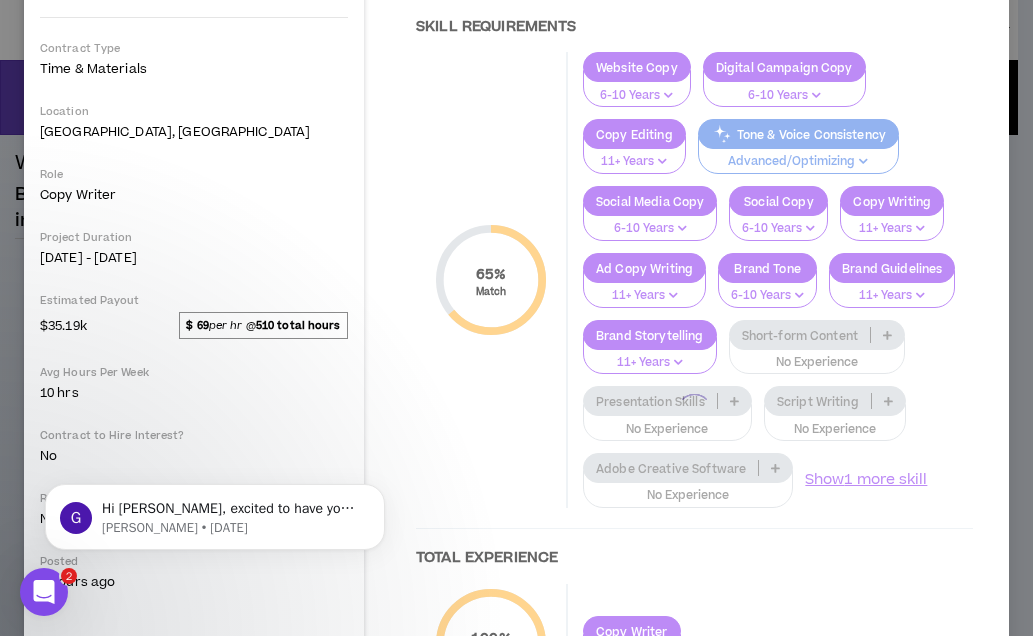 scroll, scrollTop: 400, scrollLeft: 0, axis: vertical 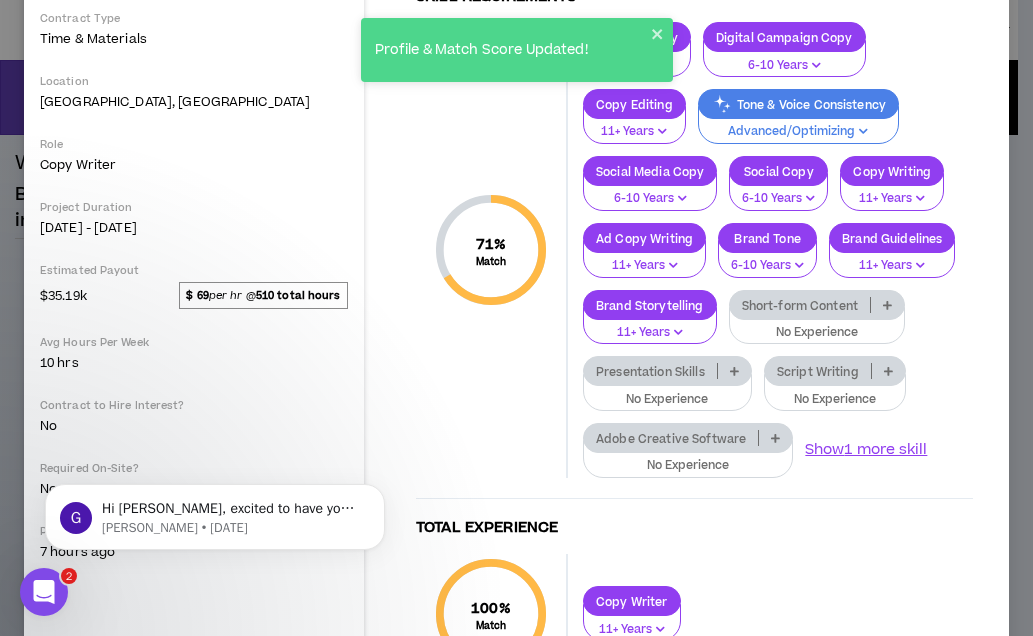 click on "Short-form Content" at bounding box center [817, 305] 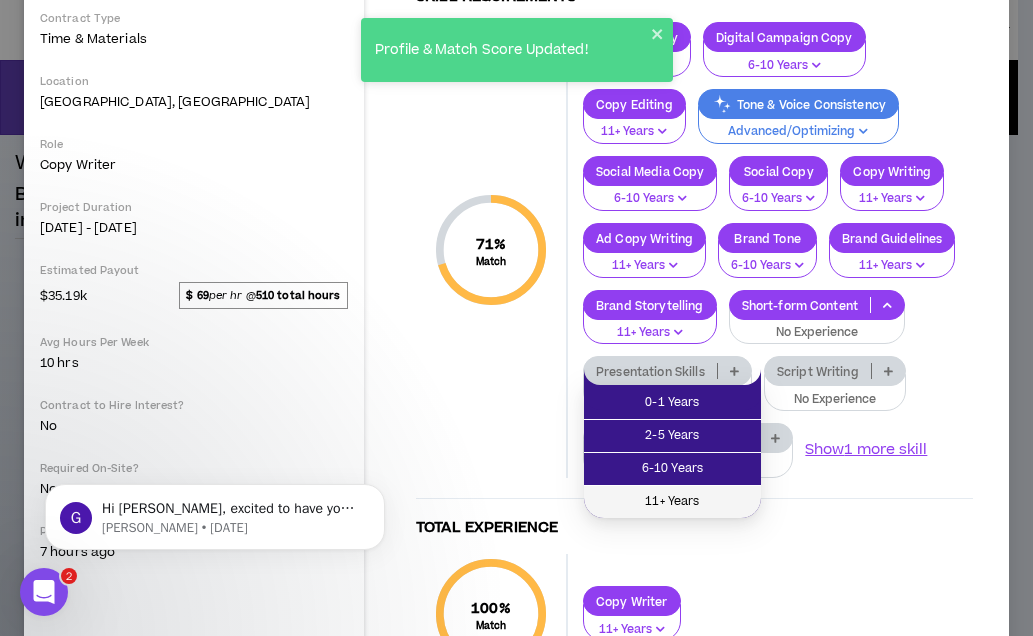 click on "11+ Years" at bounding box center [672, 502] 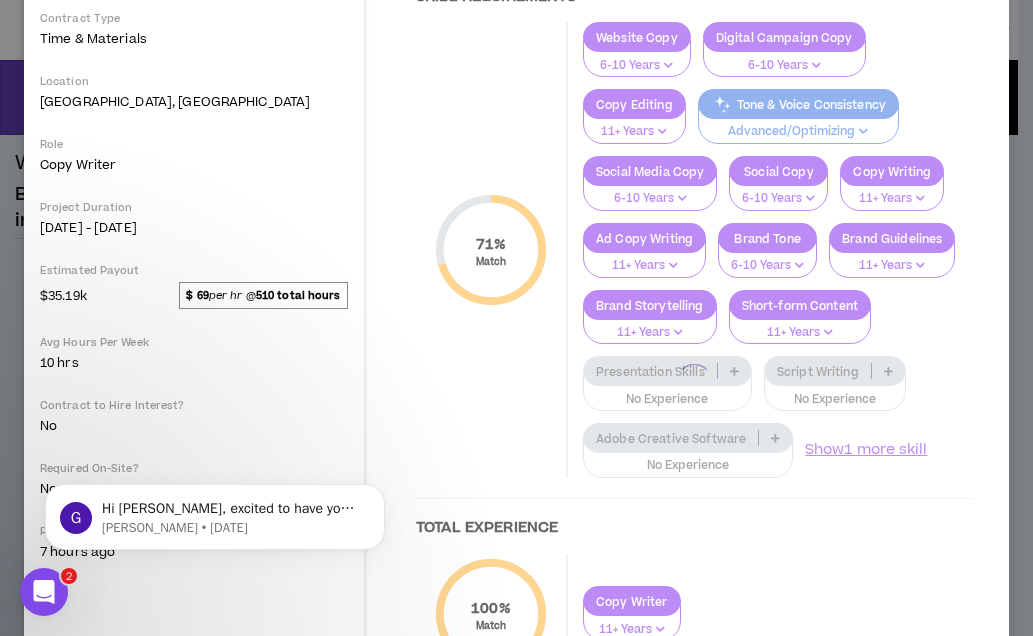 click at bounding box center (694, 381) 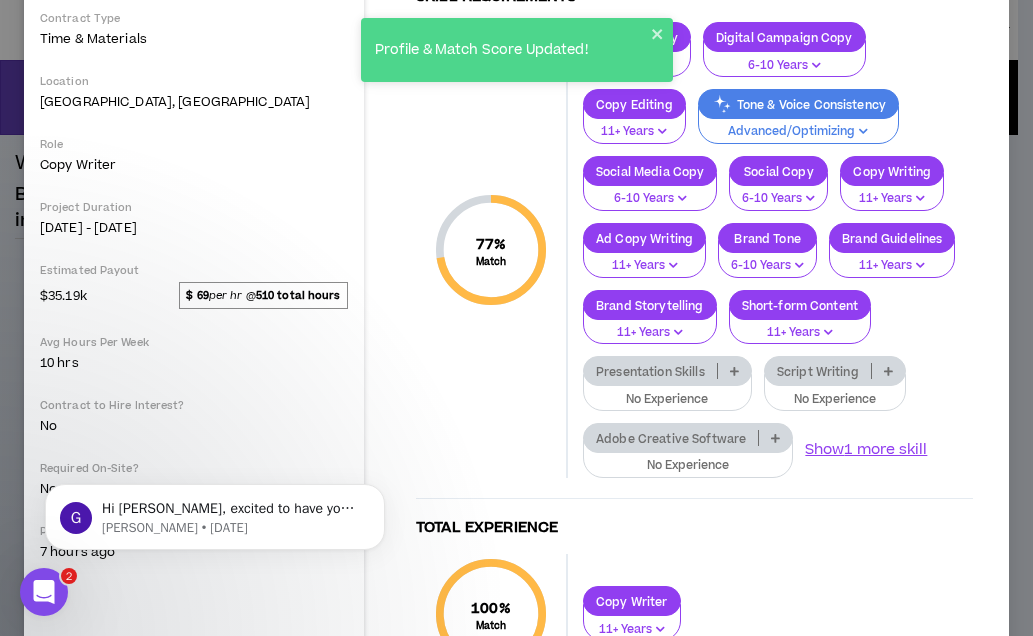 click at bounding box center (734, 371) 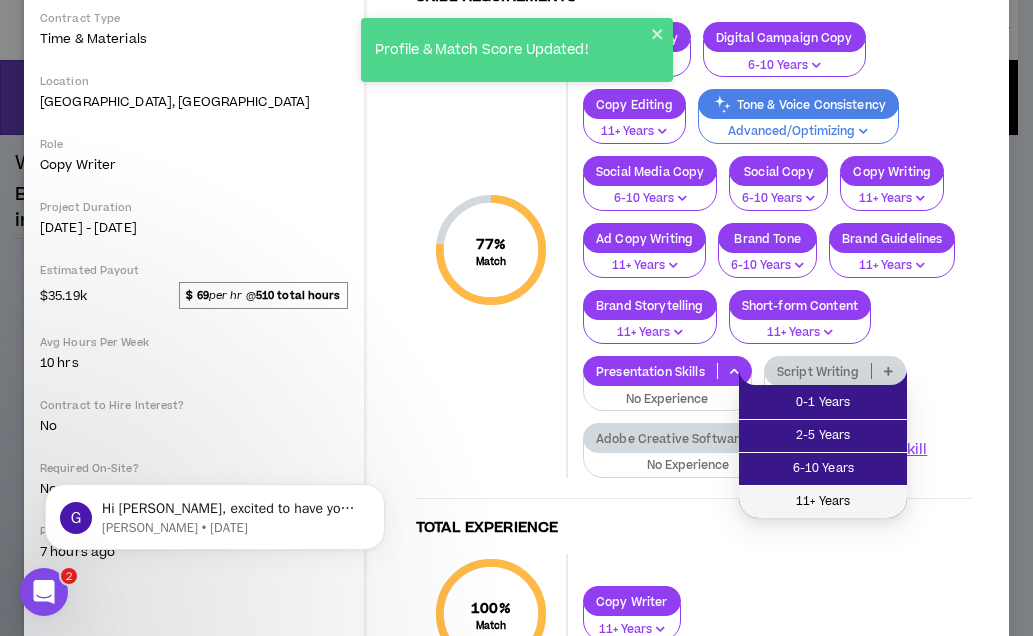 click on "11+ Years" at bounding box center [823, 502] 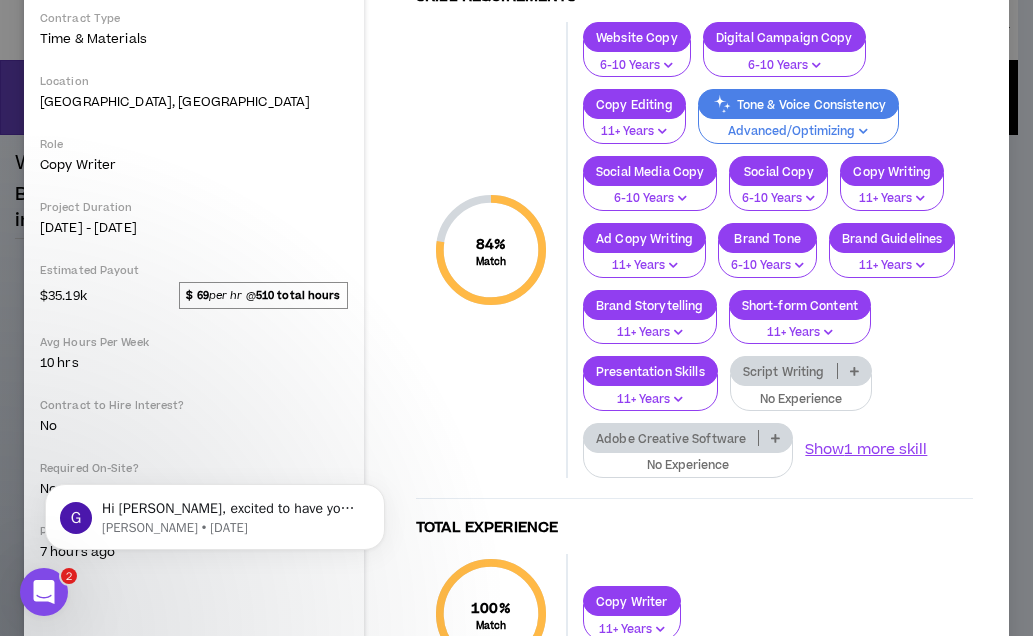 click at bounding box center [854, 371] 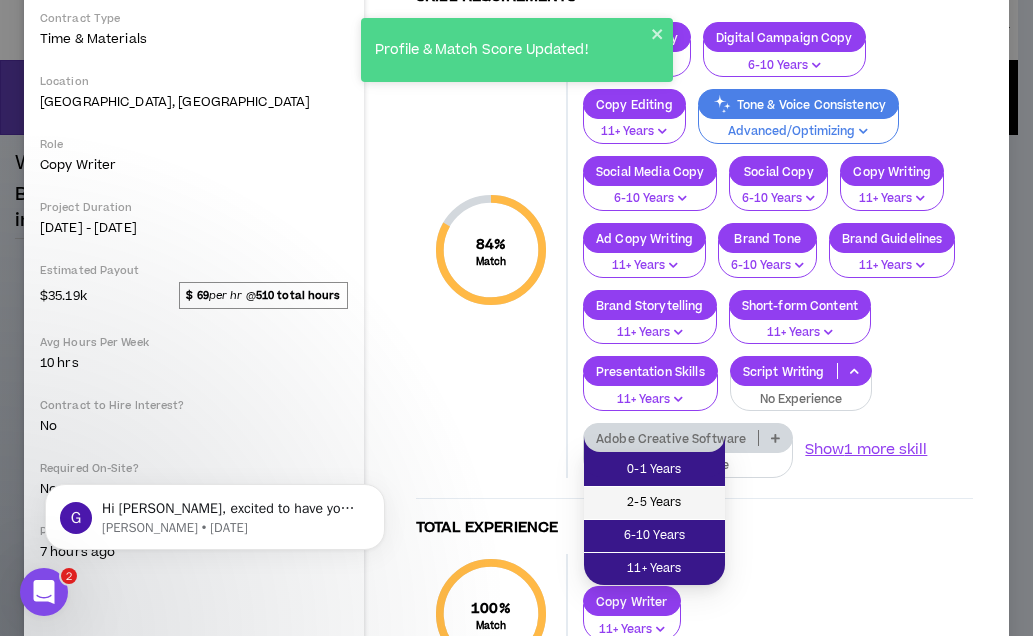 click on "2-5 Years" at bounding box center (654, 503) 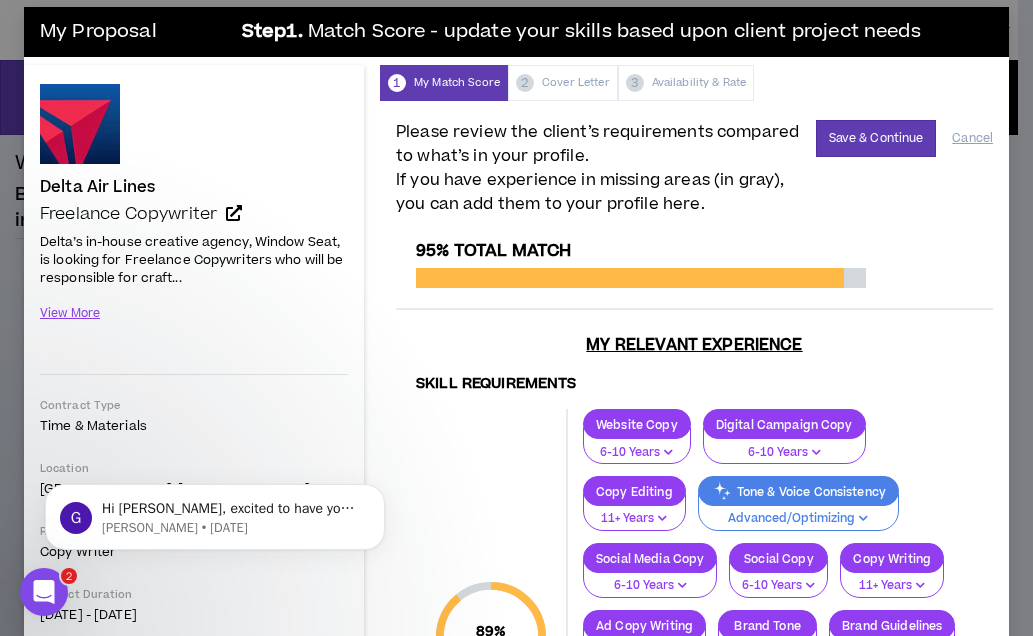 scroll, scrollTop: 0, scrollLeft: 0, axis: both 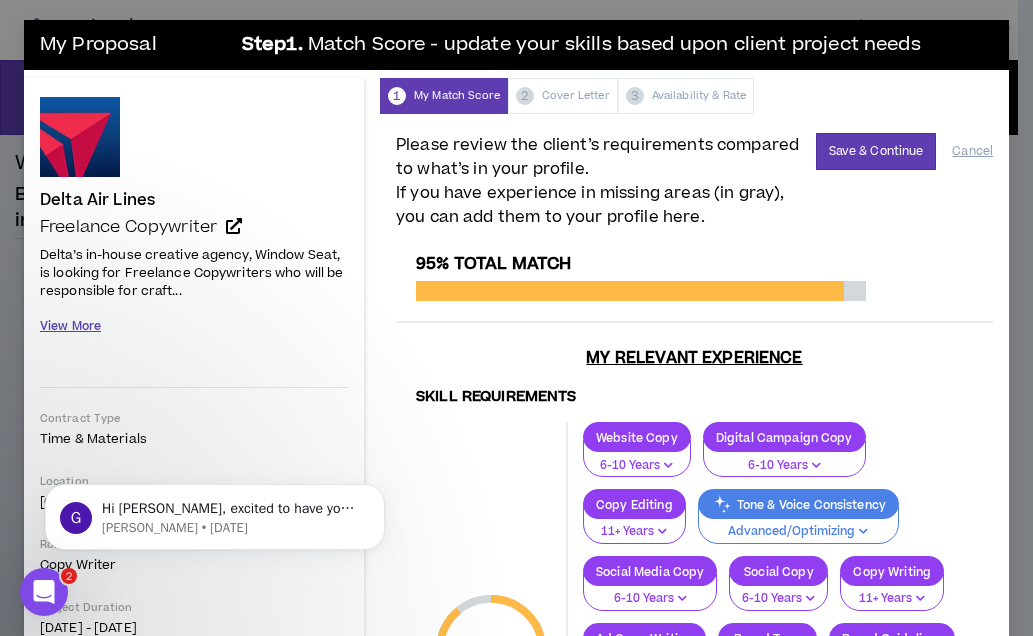click on "View More" at bounding box center (70, 326) 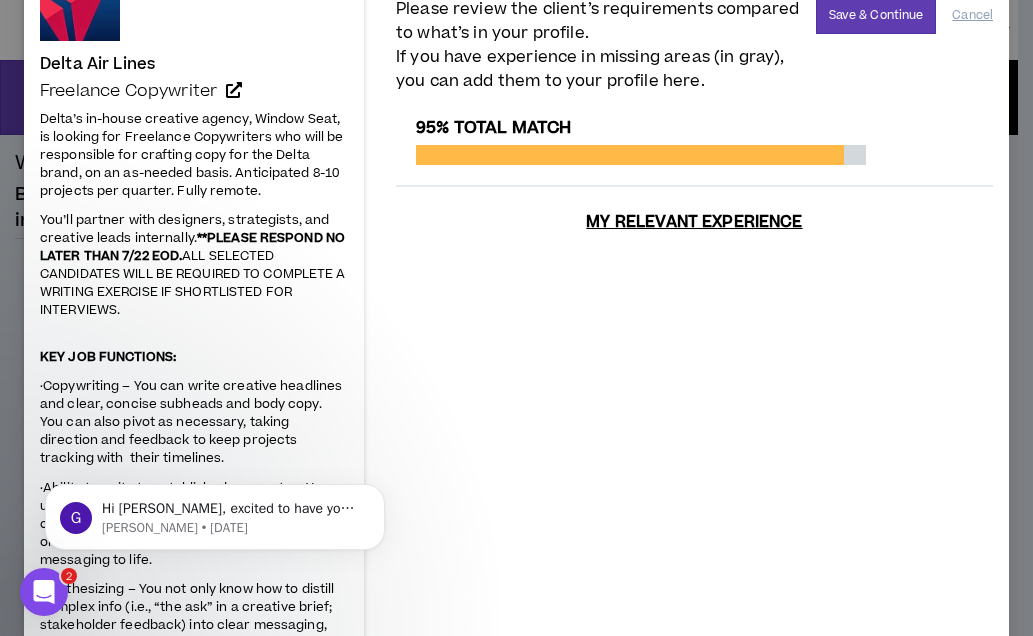 scroll, scrollTop: 0, scrollLeft: 0, axis: both 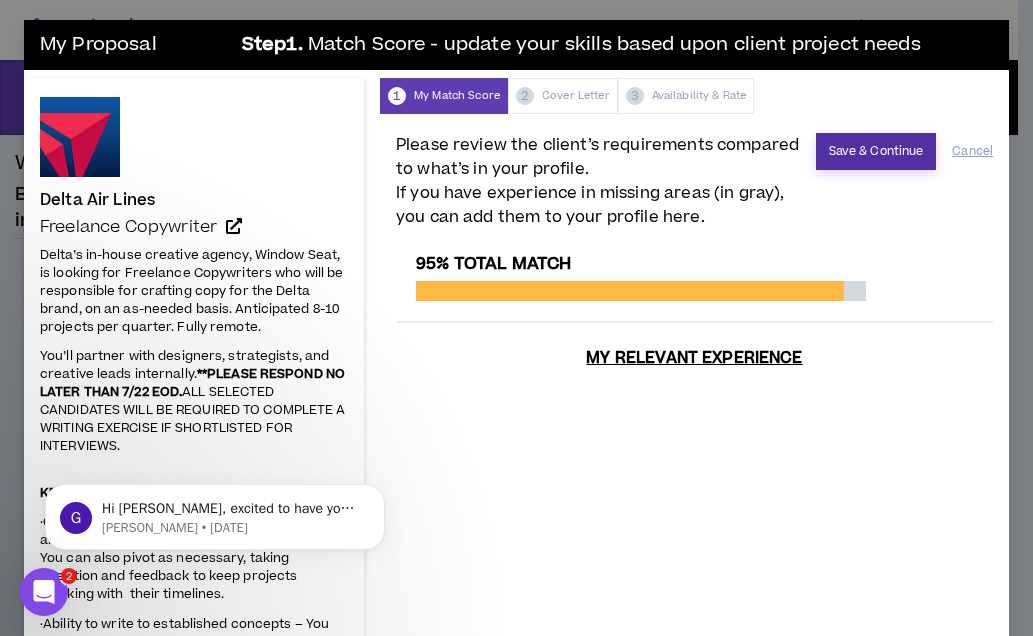 click on "Save & Continue" at bounding box center (876, 151) 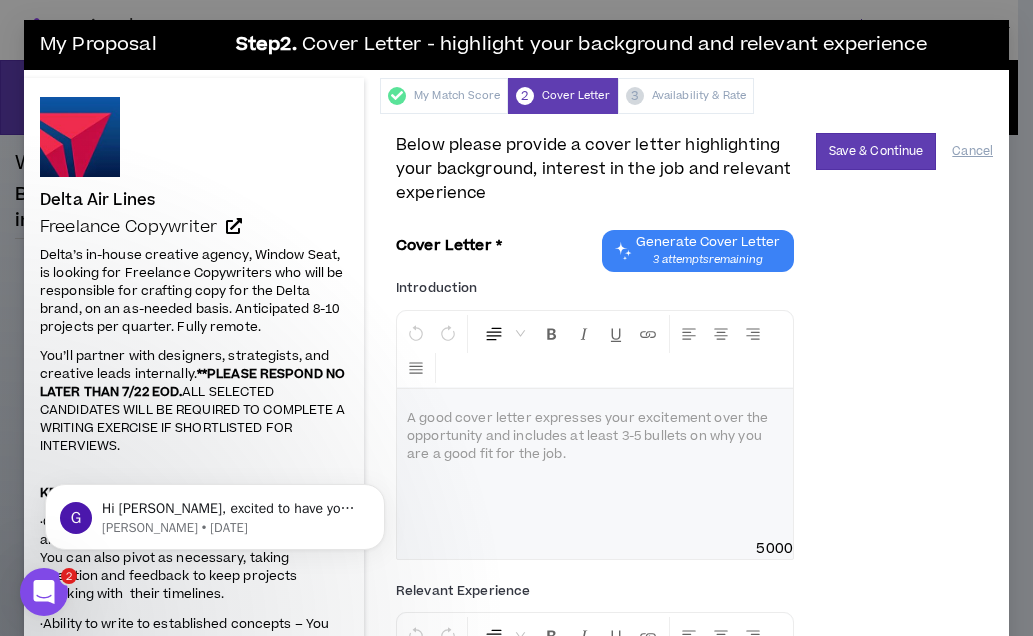 click at bounding box center (595, 464) 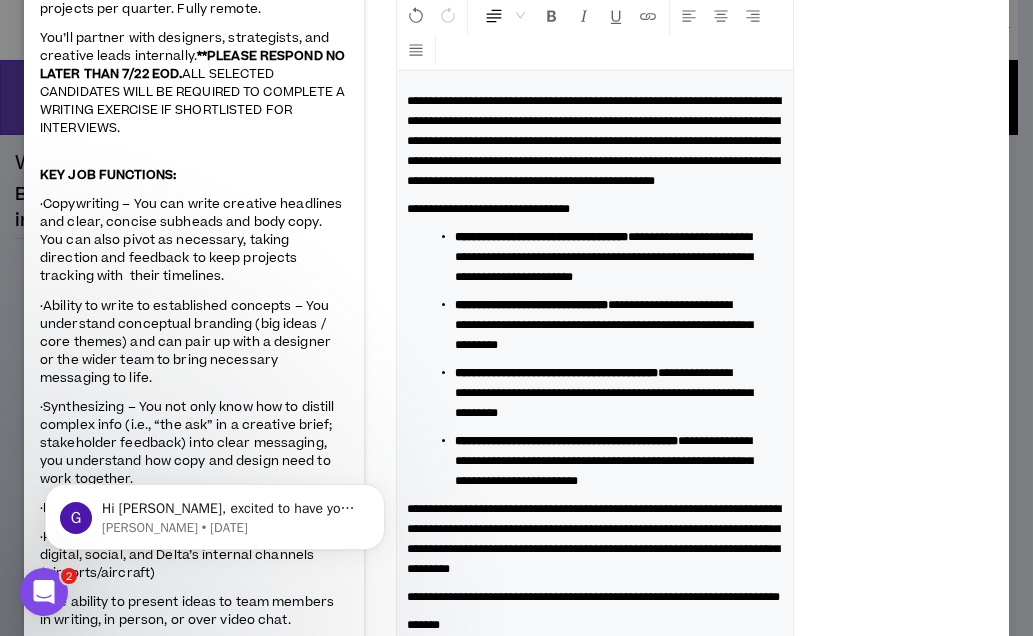 scroll, scrollTop: 256, scrollLeft: 0, axis: vertical 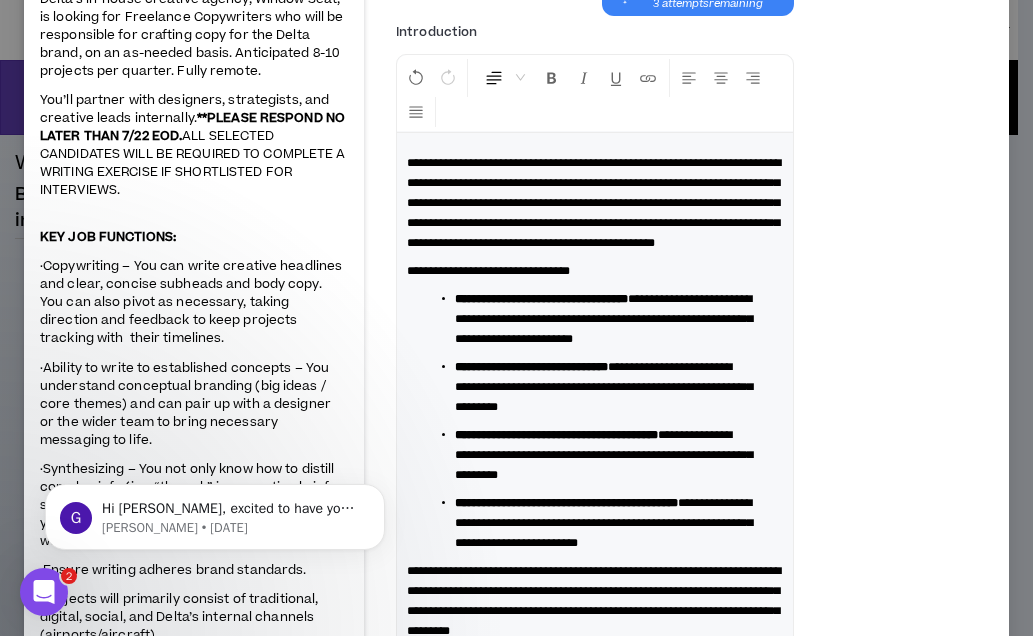click on "**********" at bounding box center (595, 425) 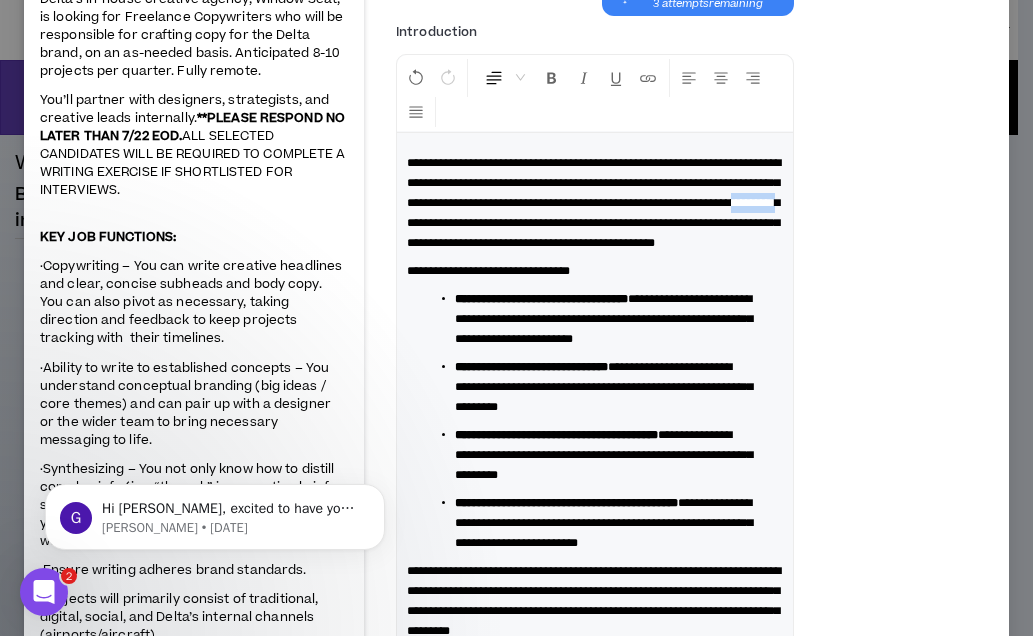 drag, startPoint x: 698, startPoint y: 221, endPoint x: 742, endPoint y: 222, distance: 44.011364 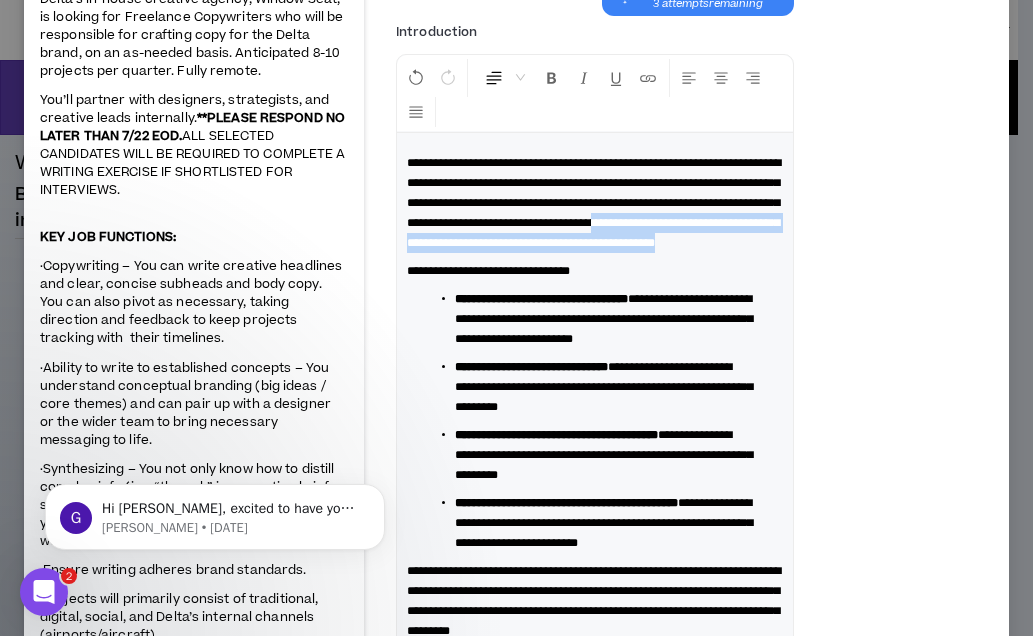 drag, startPoint x: 631, startPoint y: 238, endPoint x: 639, endPoint y: 276, distance: 38.832977 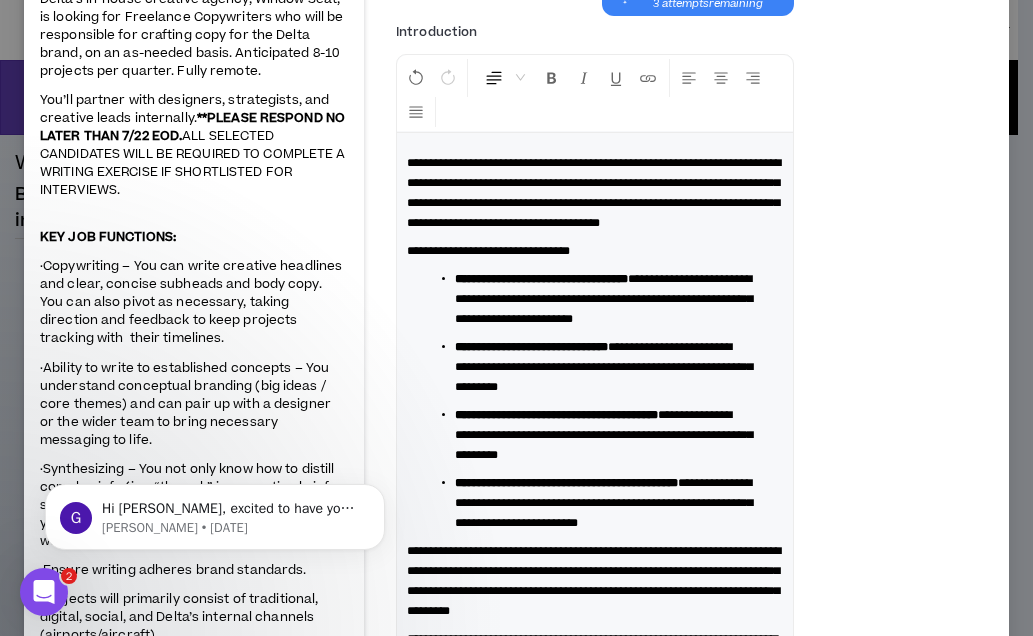 type 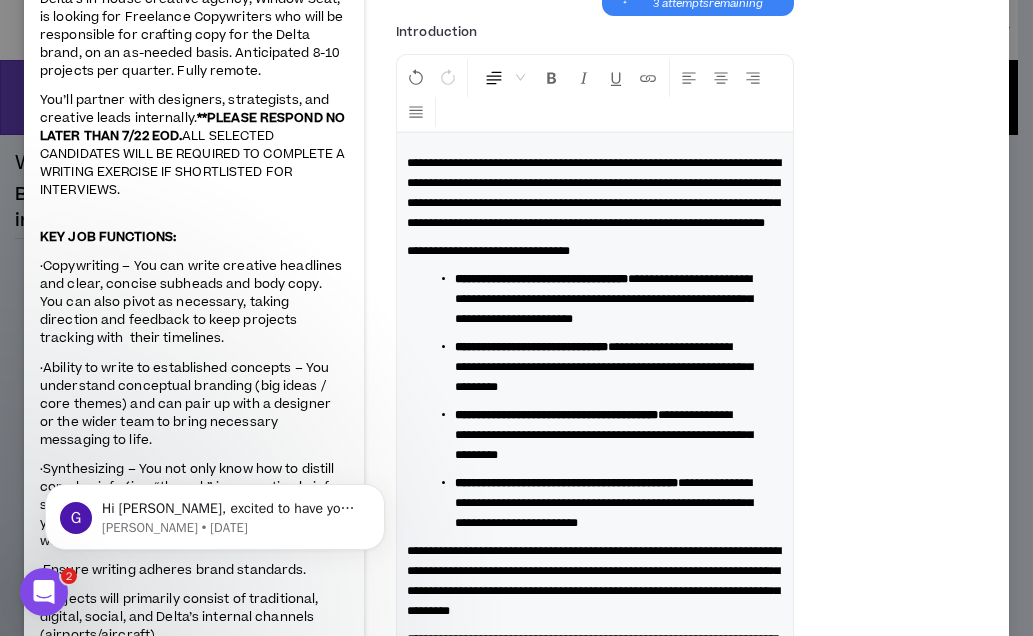 click on "**********" at bounding box center (594, 193) 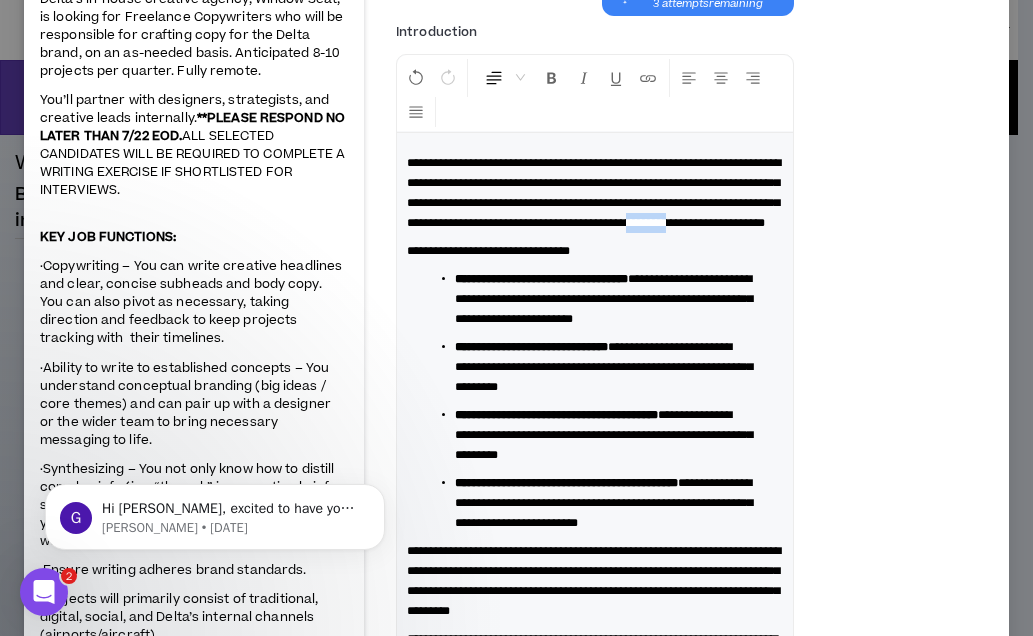 click on "**********" at bounding box center (594, 193) 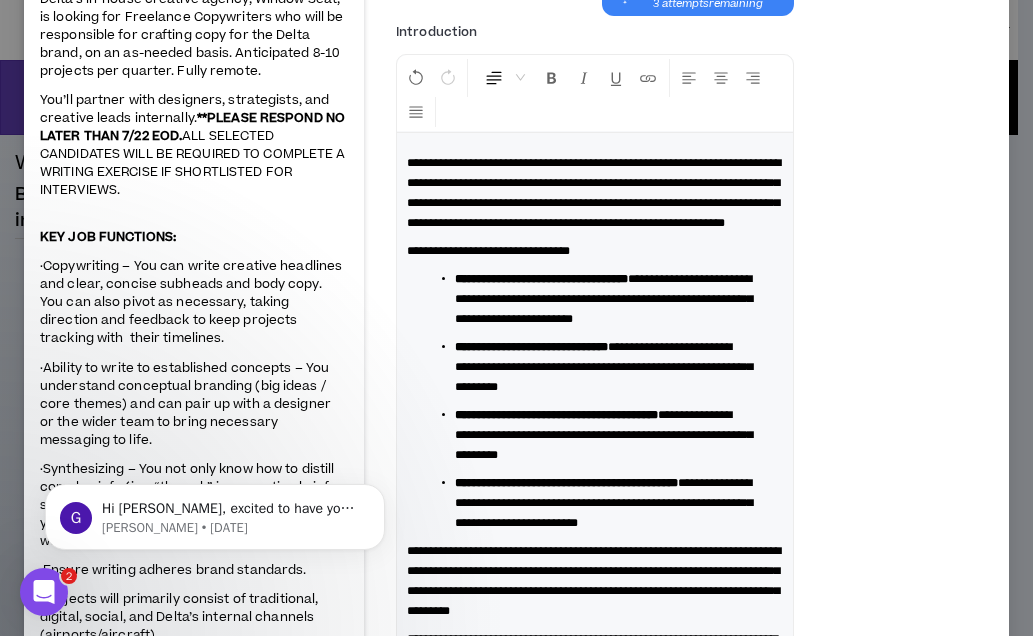 click on "**********" at bounding box center (594, 193) 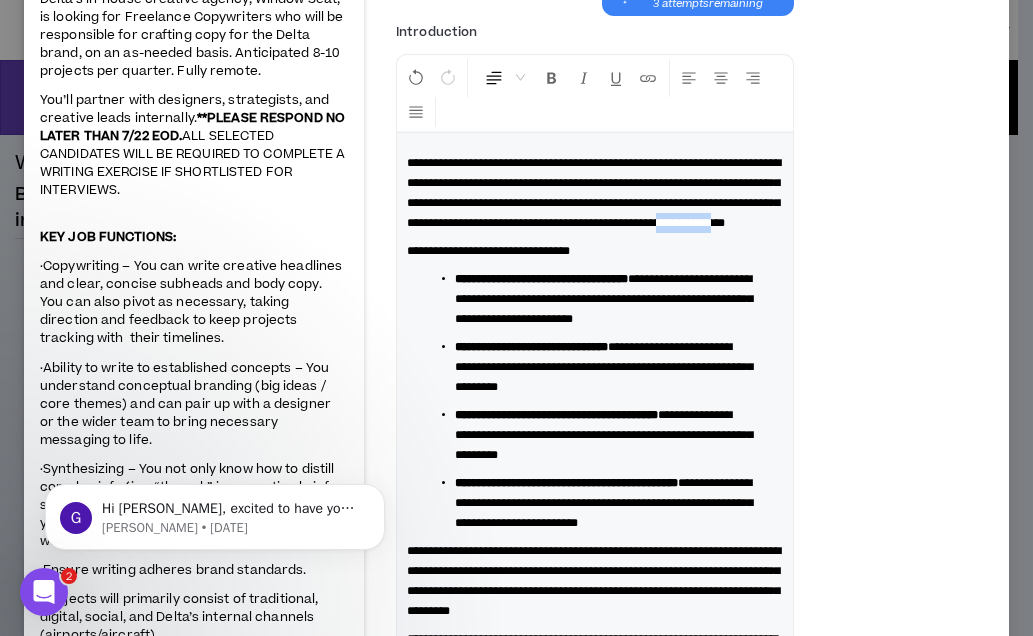 click on "**********" at bounding box center (594, 193) 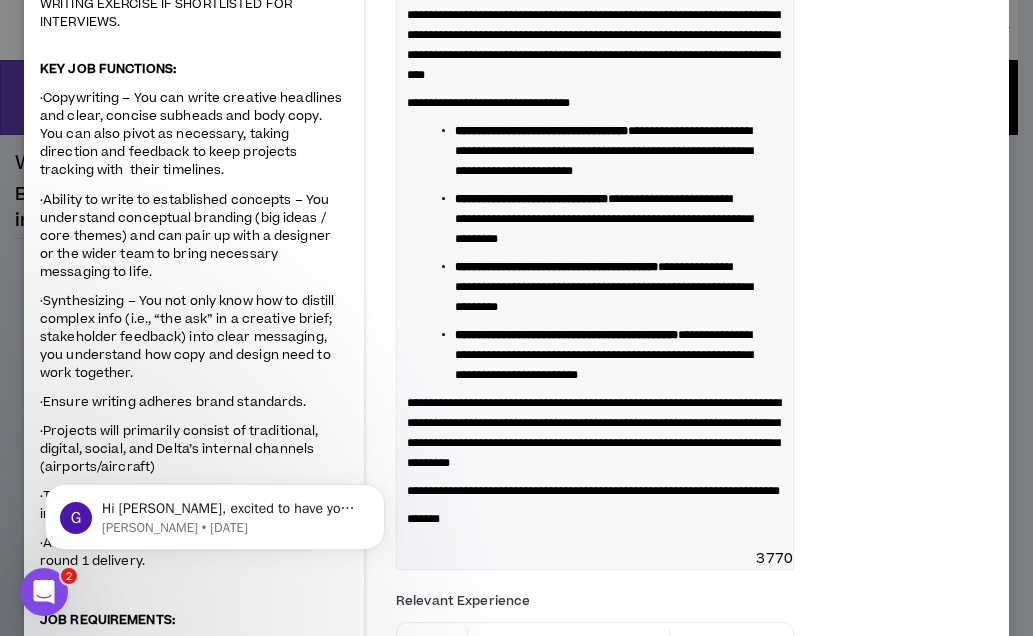scroll, scrollTop: 456, scrollLeft: 0, axis: vertical 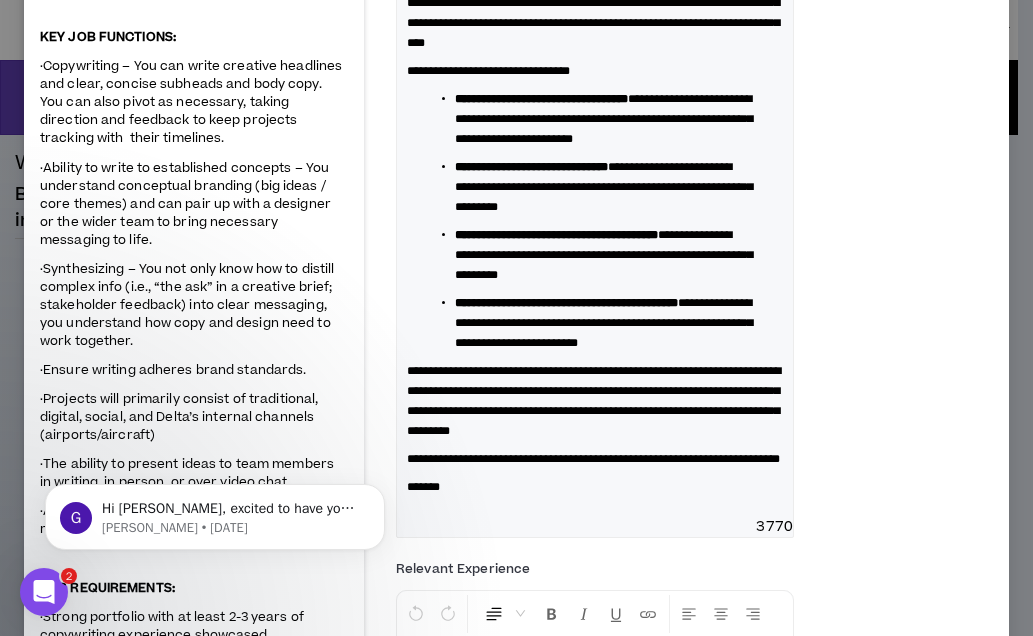 click on "**********" at bounding box center (556, 235) 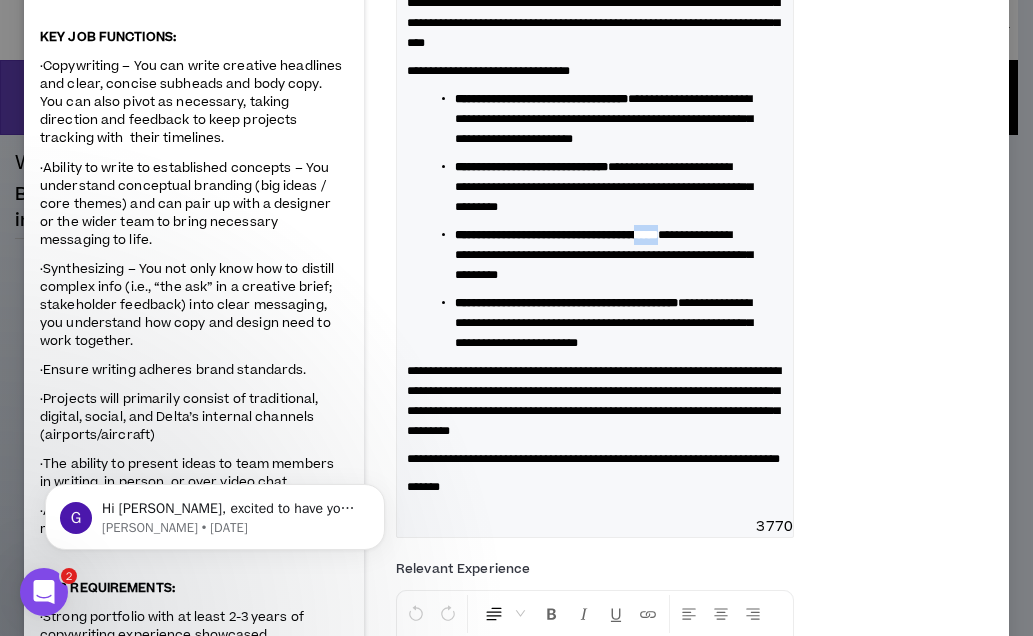 click on "**********" at bounding box center (556, 235) 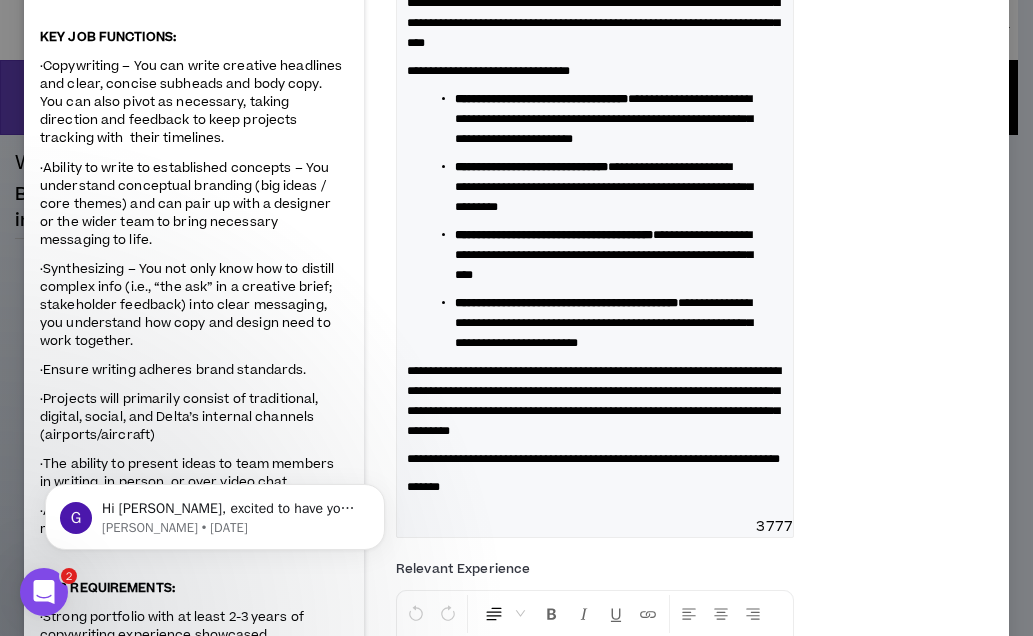 click on "**********" at bounding box center (554, 235) 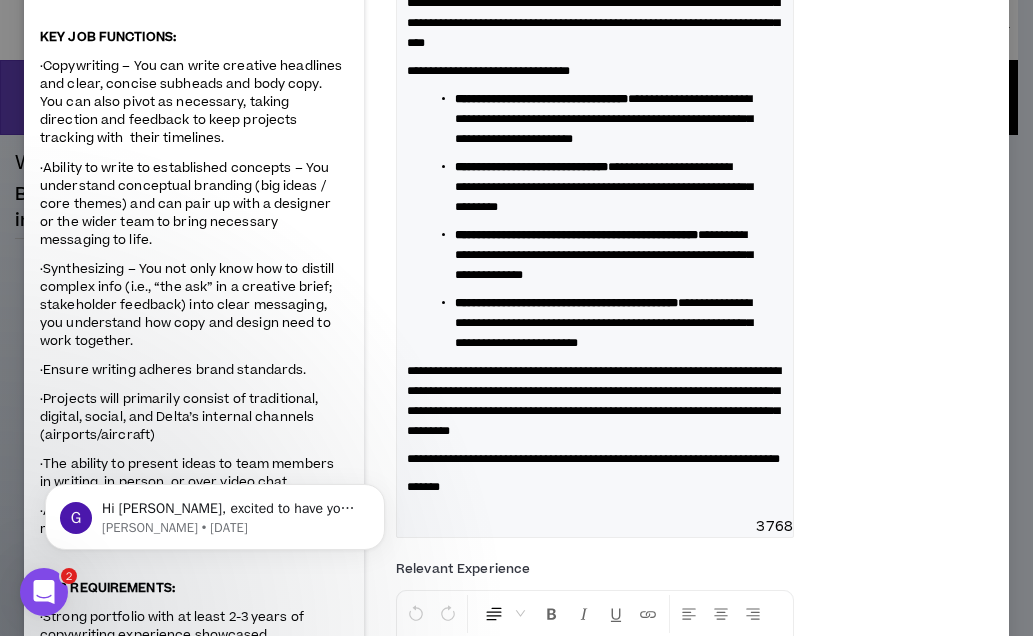 click on "**********" at bounding box center [604, 255] 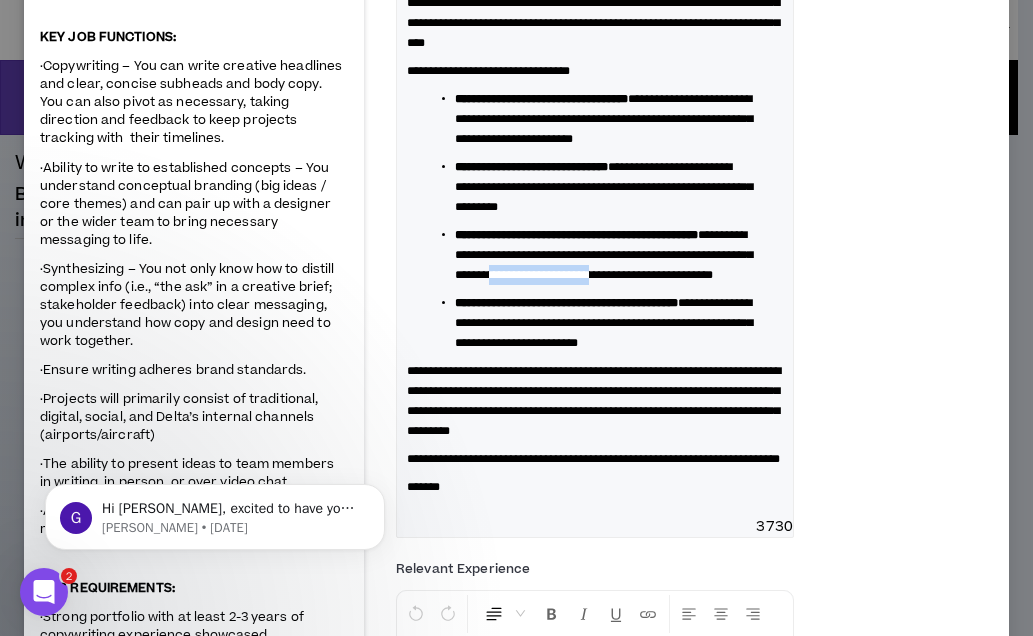 drag, startPoint x: 560, startPoint y: 350, endPoint x: 693, endPoint y: 345, distance: 133.09395 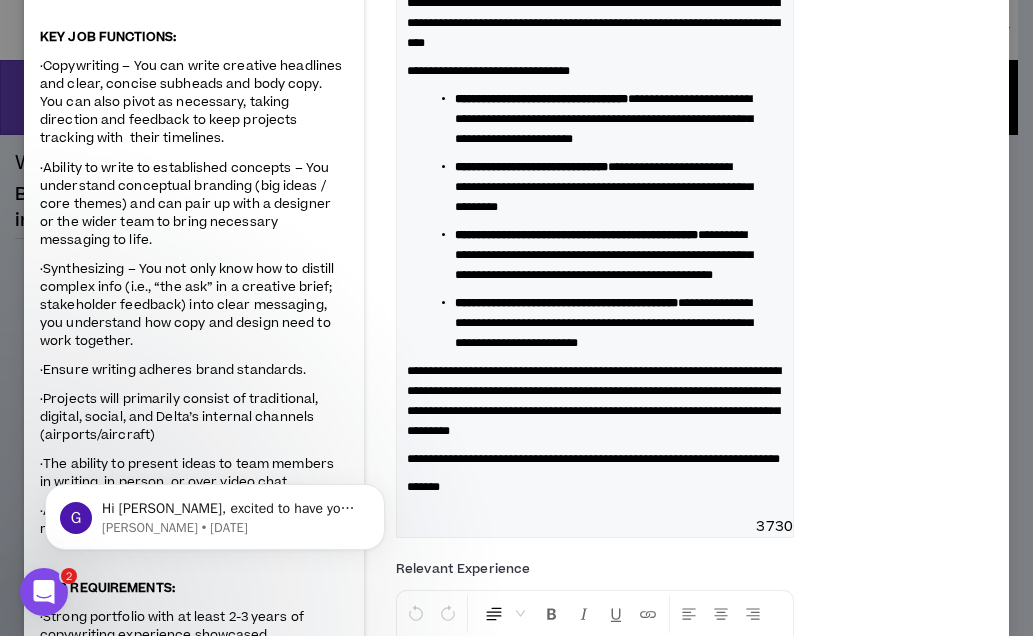 click on "**********" at bounding box center [603, 255] 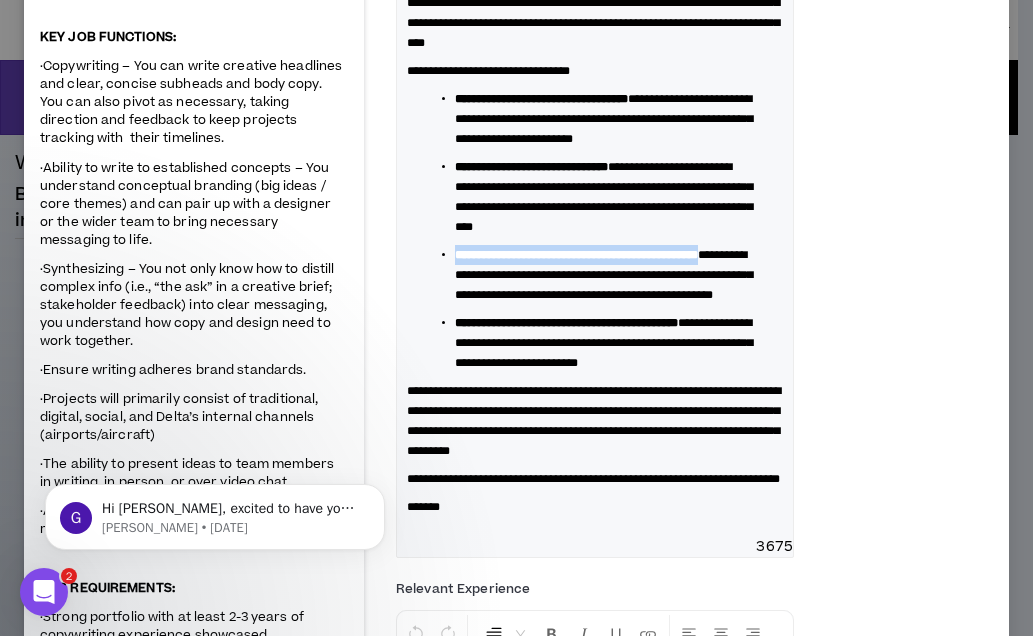 drag, startPoint x: 459, startPoint y: 311, endPoint x: 542, endPoint y: 338, distance: 87.28116 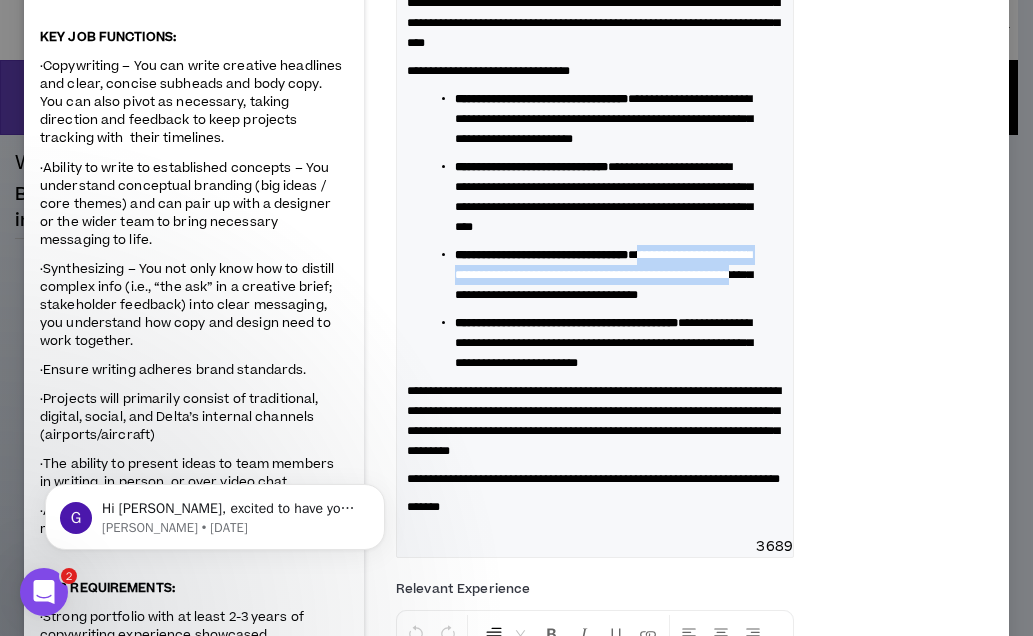 drag, startPoint x: 449, startPoint y: 327, endPoint x: 714, endPoint y: 346, distance: 265.68027 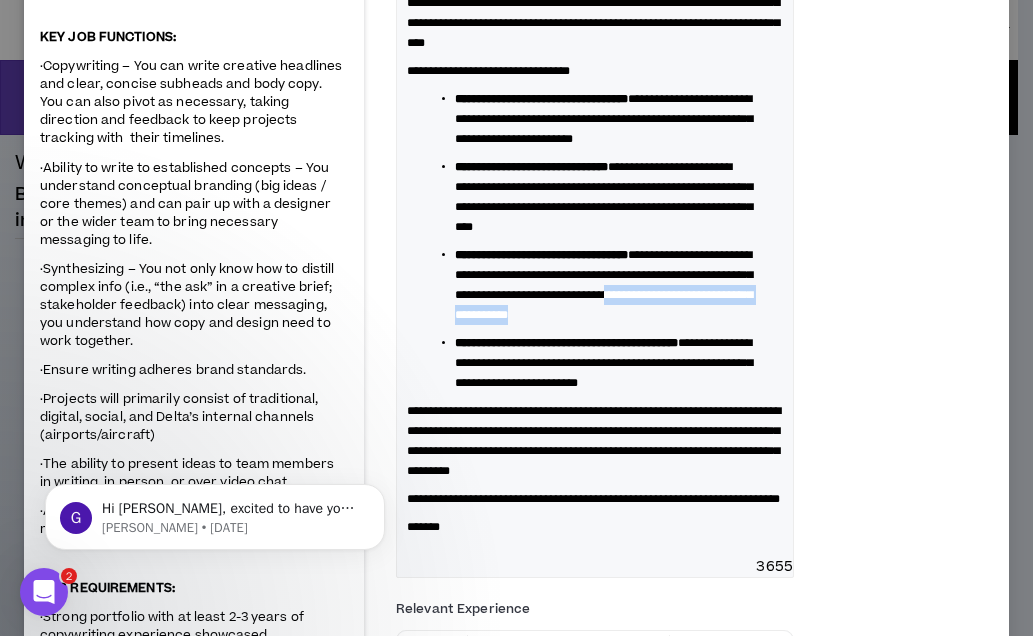 drag, startPoint x: 635, startPoint y: 376, endPoint x: 681, endPoint y: 389, distance: 47.801674 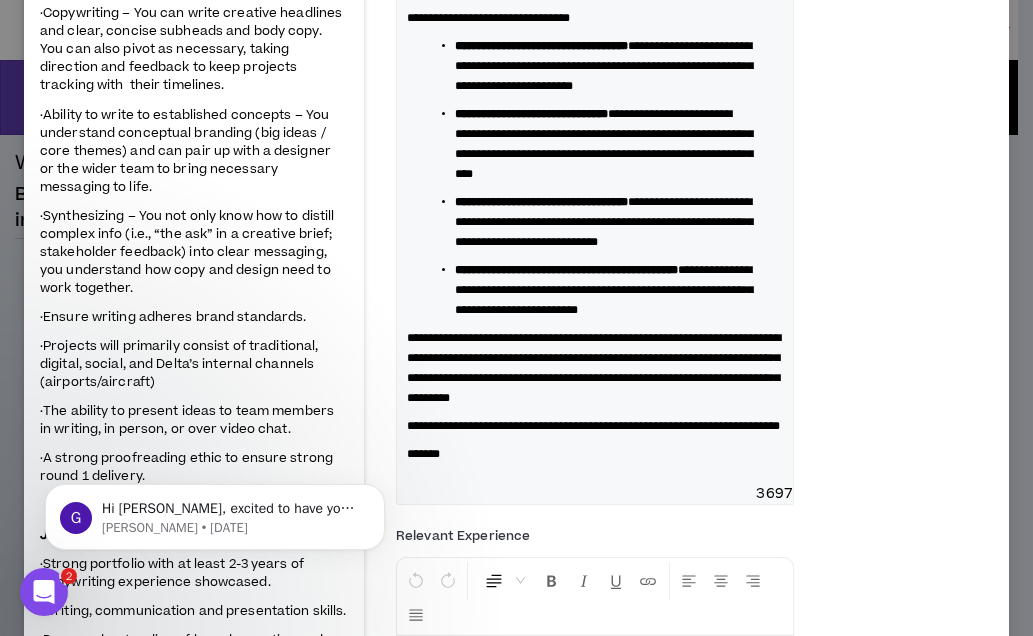 scroll, scrollTop: 556, scrollLeft: 0, axis: vertical 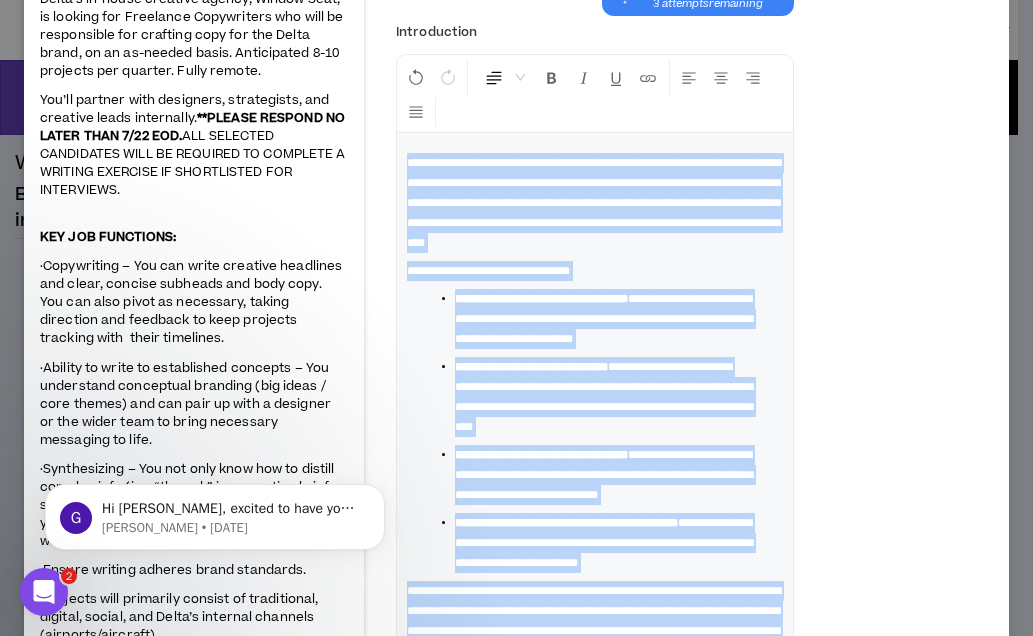drag, startPoint x: 500, startPoint y: 556, endPoint x: 396, endPoint y: 157, distance: 412.33118 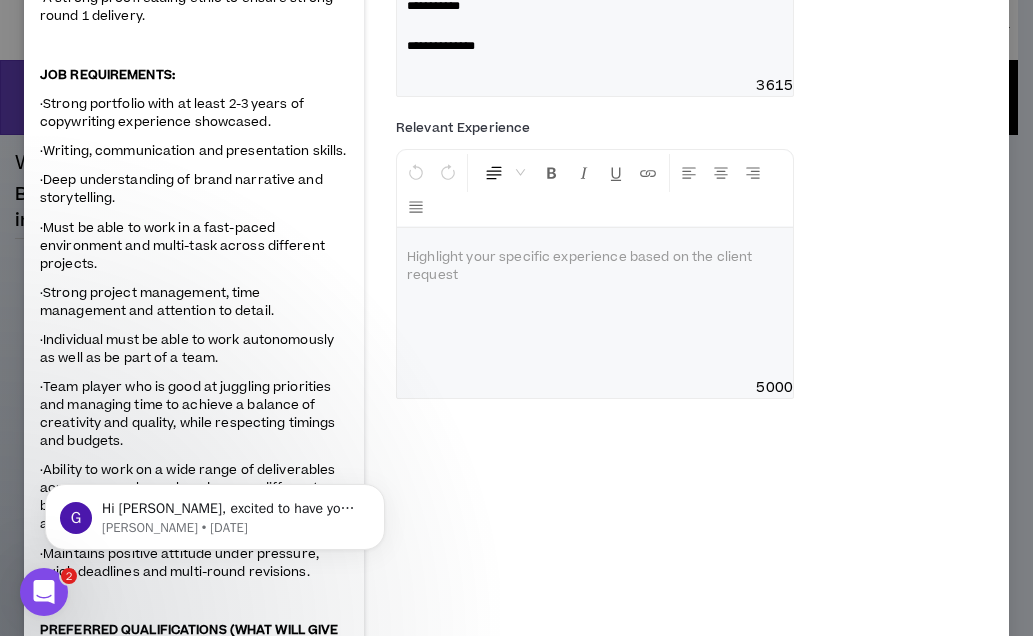 scroll, scrollTop: 1068, scrollLeft: 0, axis: vertical 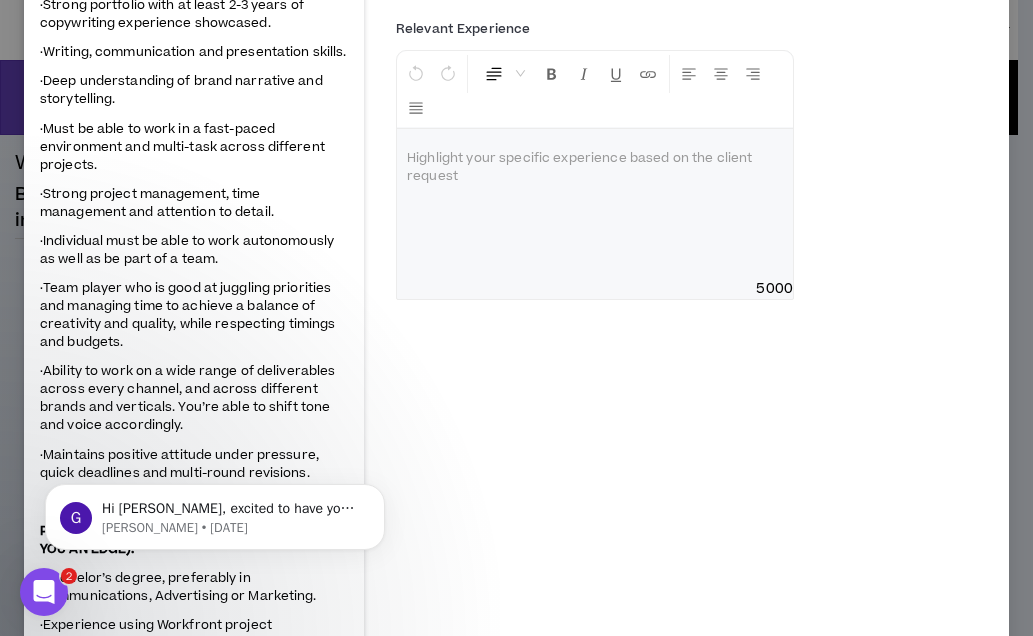 click at bounding box center (595, 204) 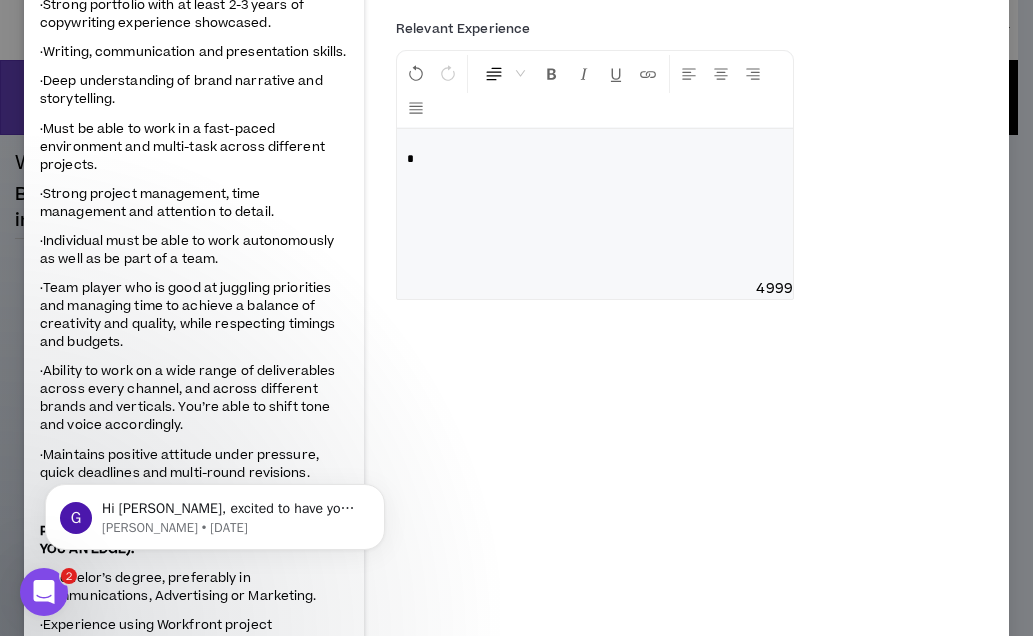 type 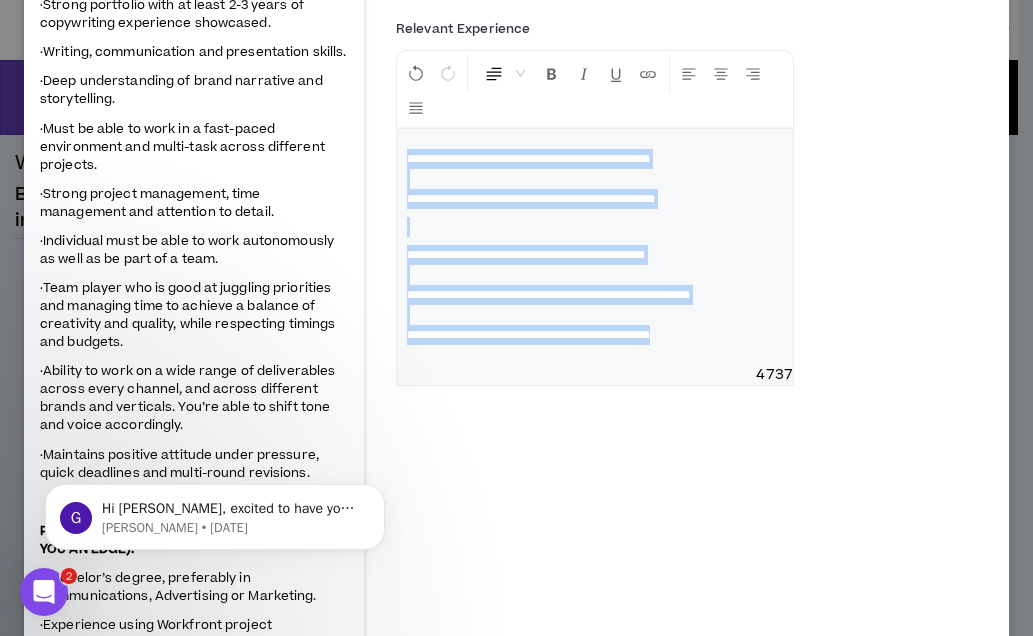 drag, startPoint x: 740, startPoint y: 511, endPoint x: 71, endPoint y: 274, distance: 709.7394 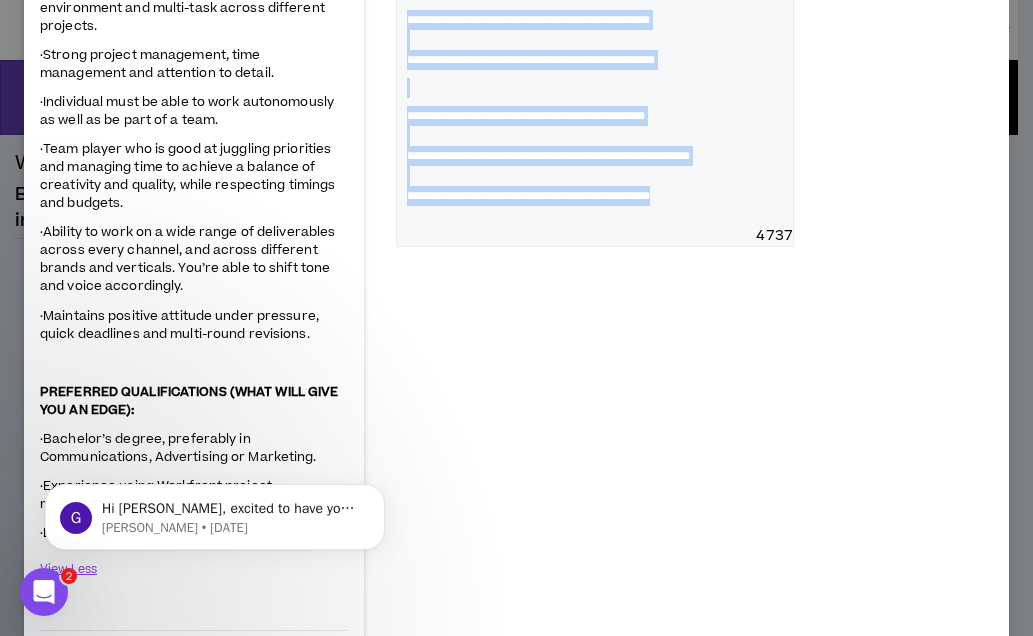 scroll, scrollTop: 1068, scrollLeft: 0, axis: vertical 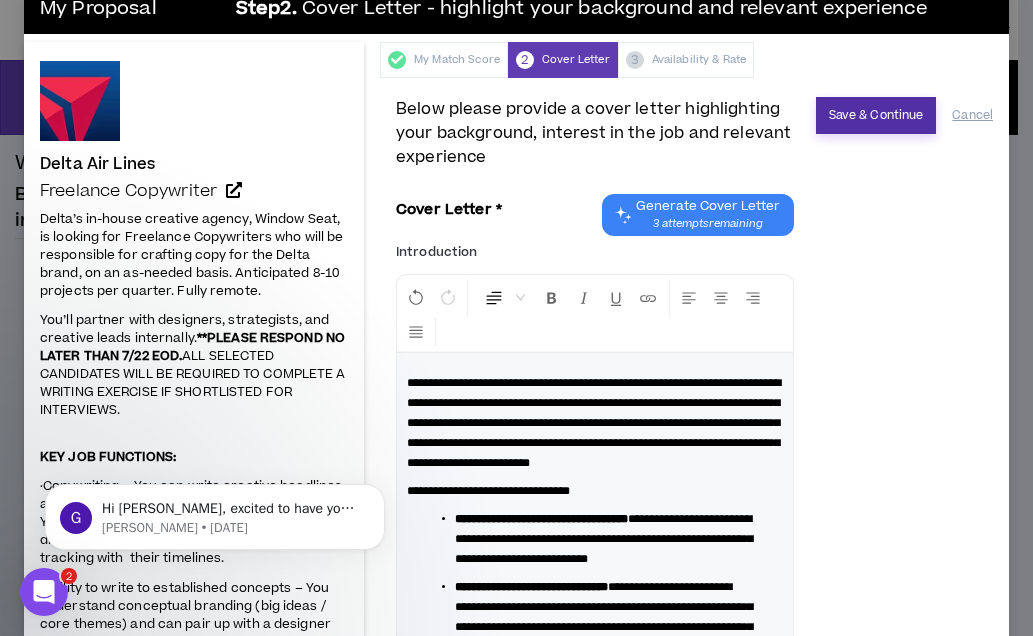 click on "Save & Continue" at bounding box center (876, 115) 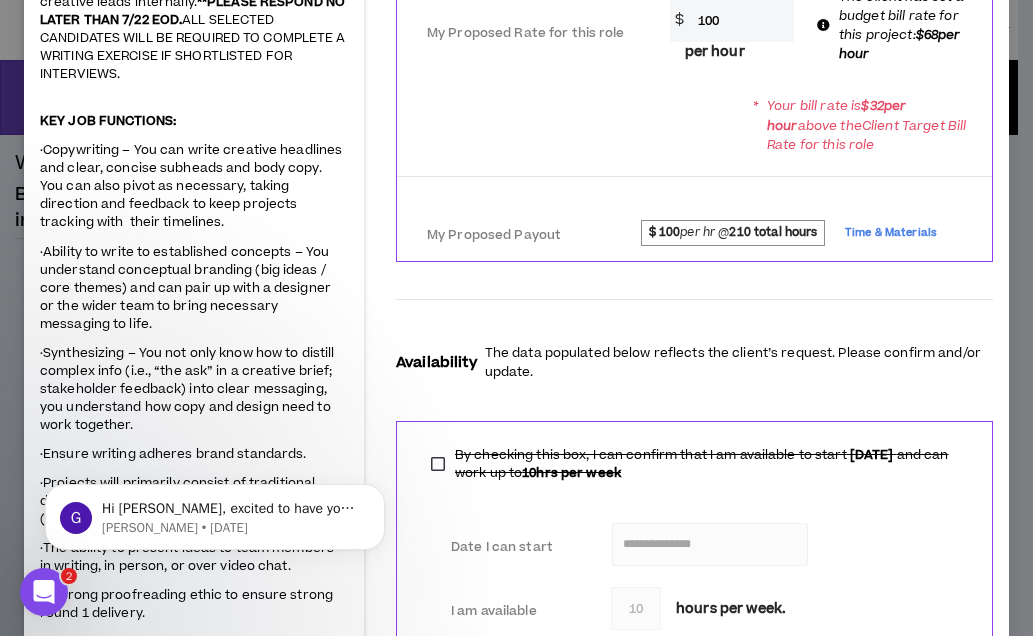 scroll, scrollTop: 188, scrollLeft: 0, axis: vertical 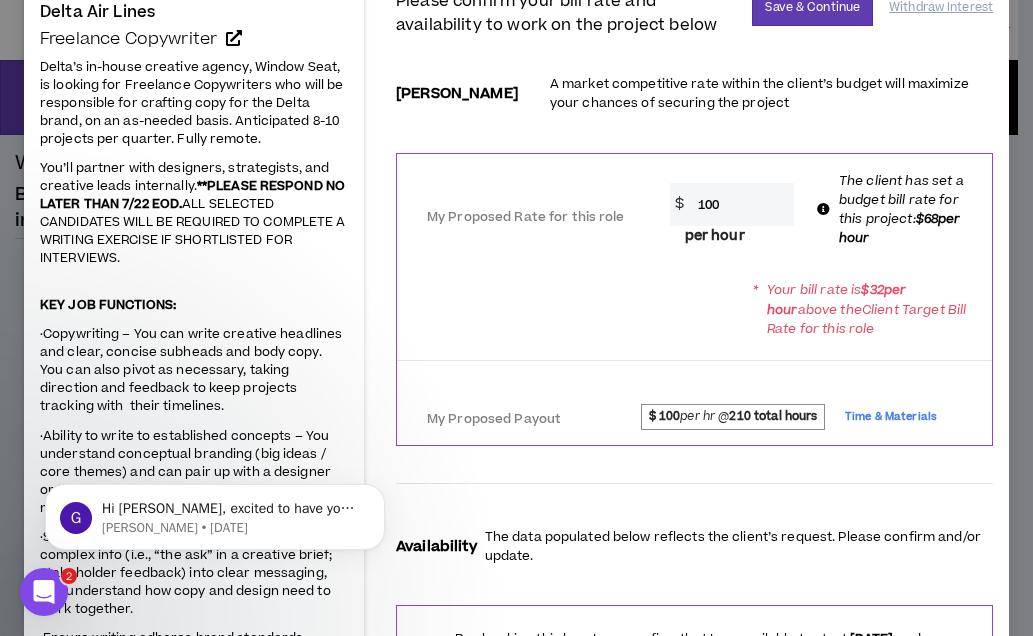 drag, startPoint x: 717, startPoint y: 204, endPoint x: 653, endPoint y: 193, distance: 64.93843 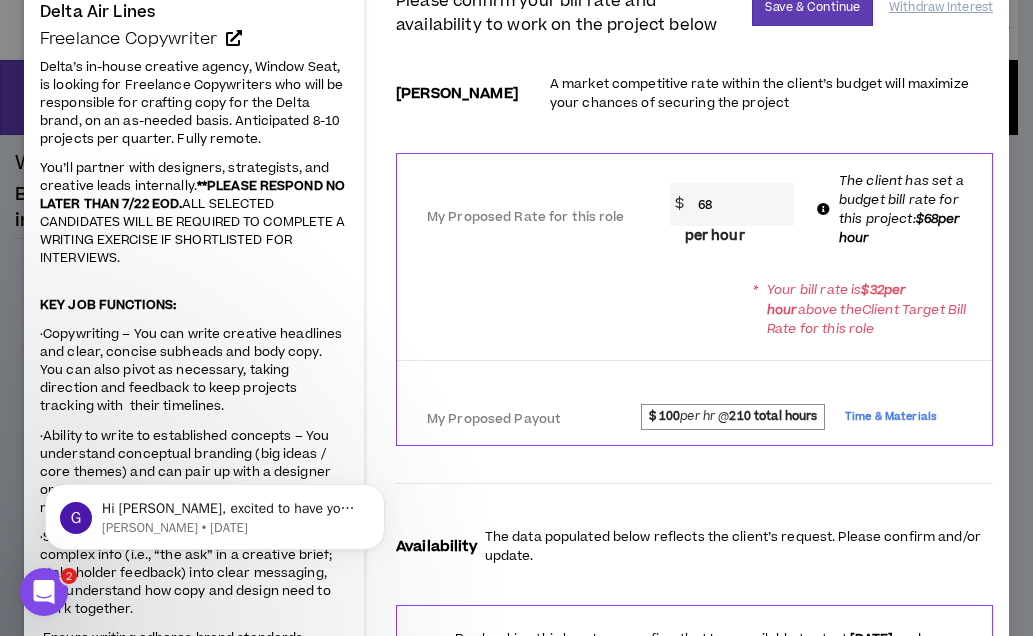 type on "68" 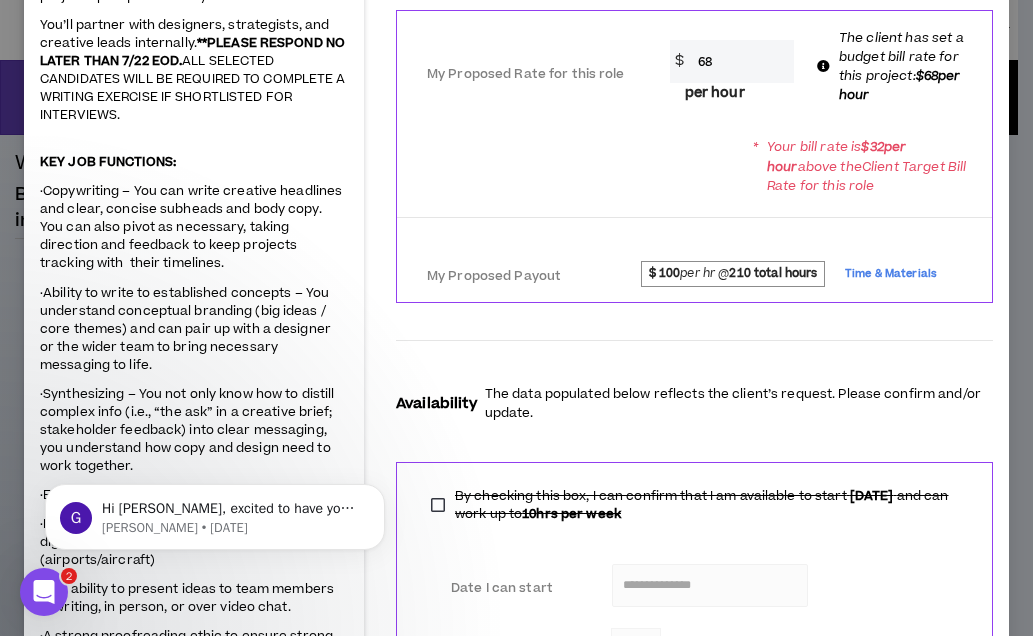 scroll, scrollTop: 88, scrollLeft: 0, axis: vertical 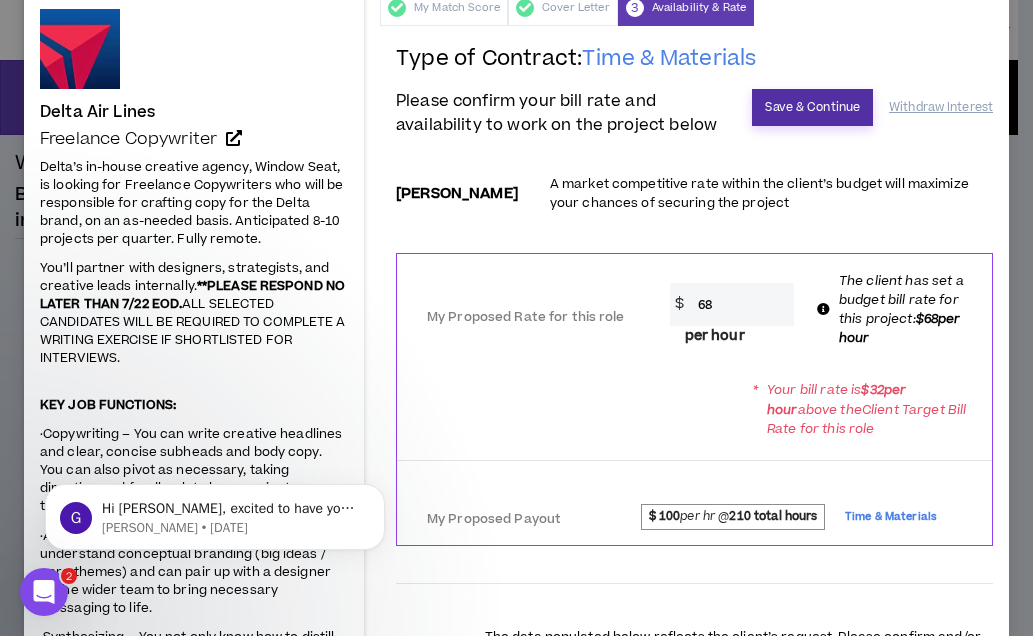 click on "Save & Continue" at bounding box center [812, 107] 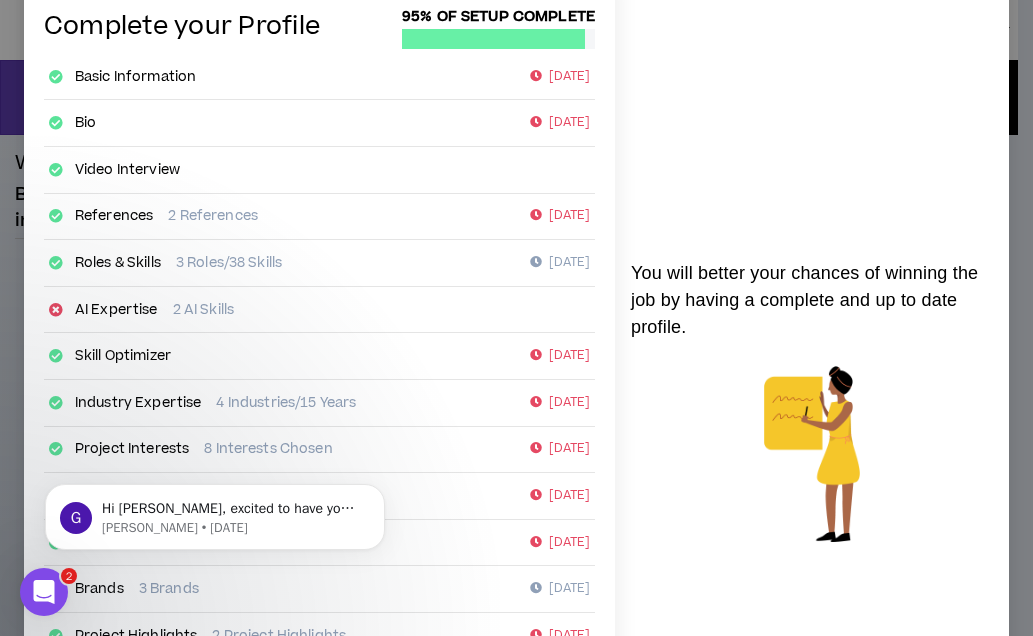 scroll, scrollTop: 0, scrollLeft: 0, axis: both 